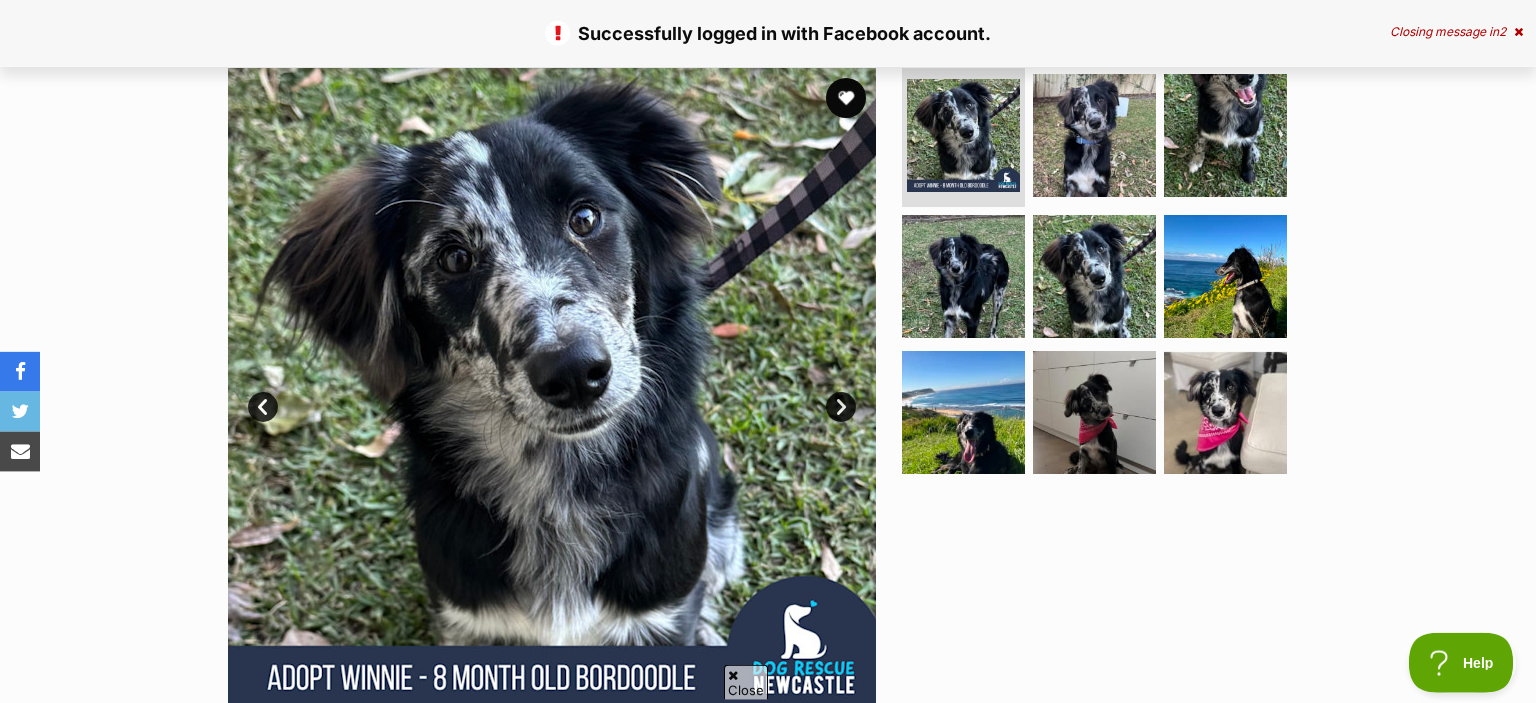 scroll, scrollTop: 0, scrollLeft: 0, axis: both 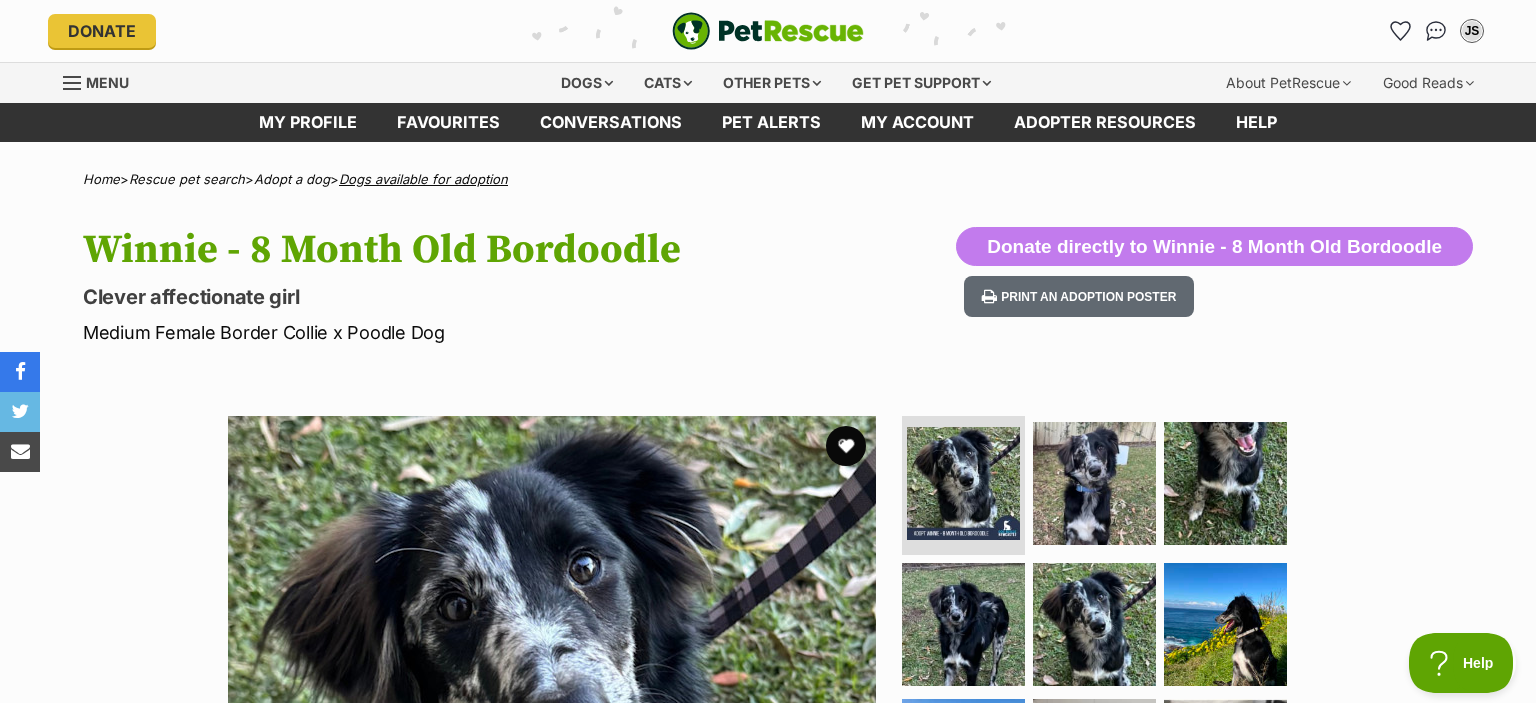 click on "Dogs available for adoption" at bounding box center [423, 179] 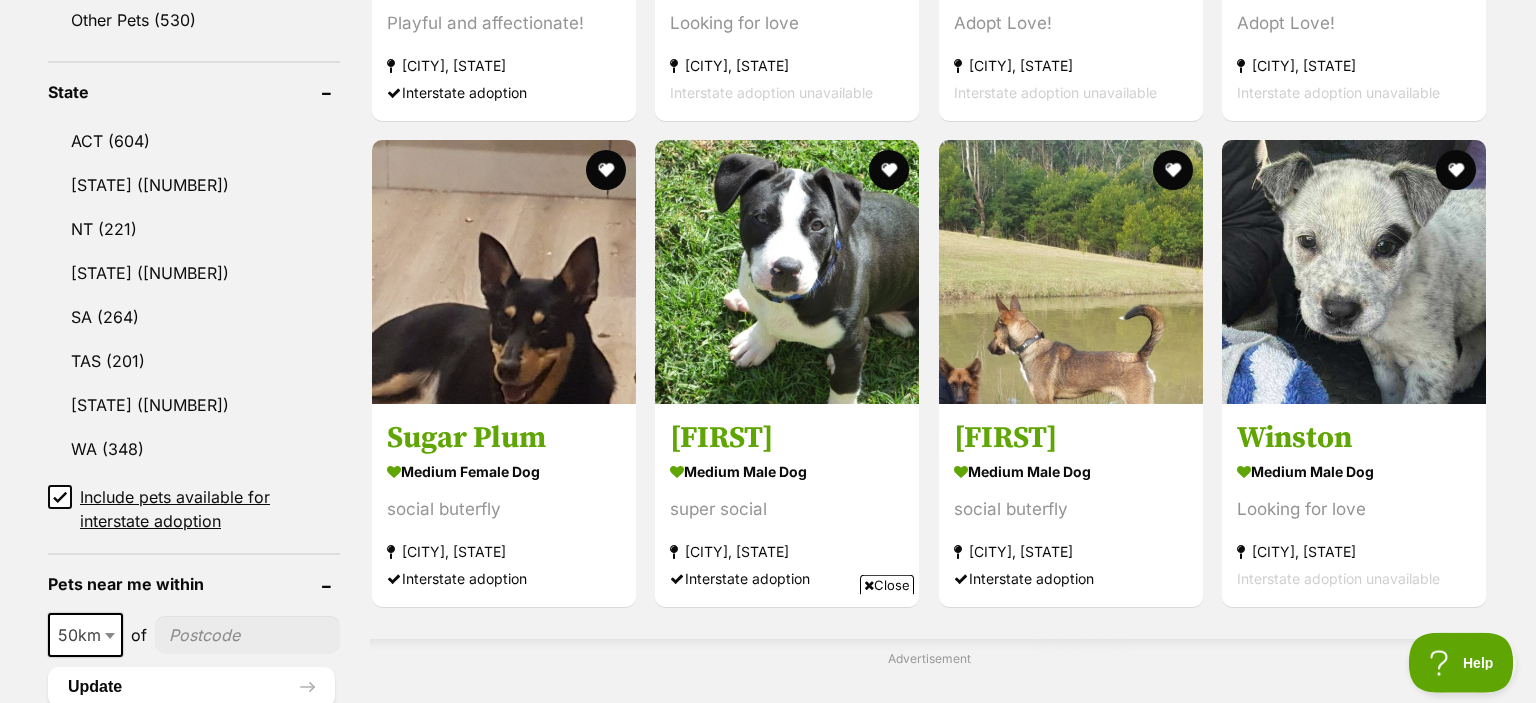 scroll, scrollTop: 1084, scrollLeft: 0, axis: vertical 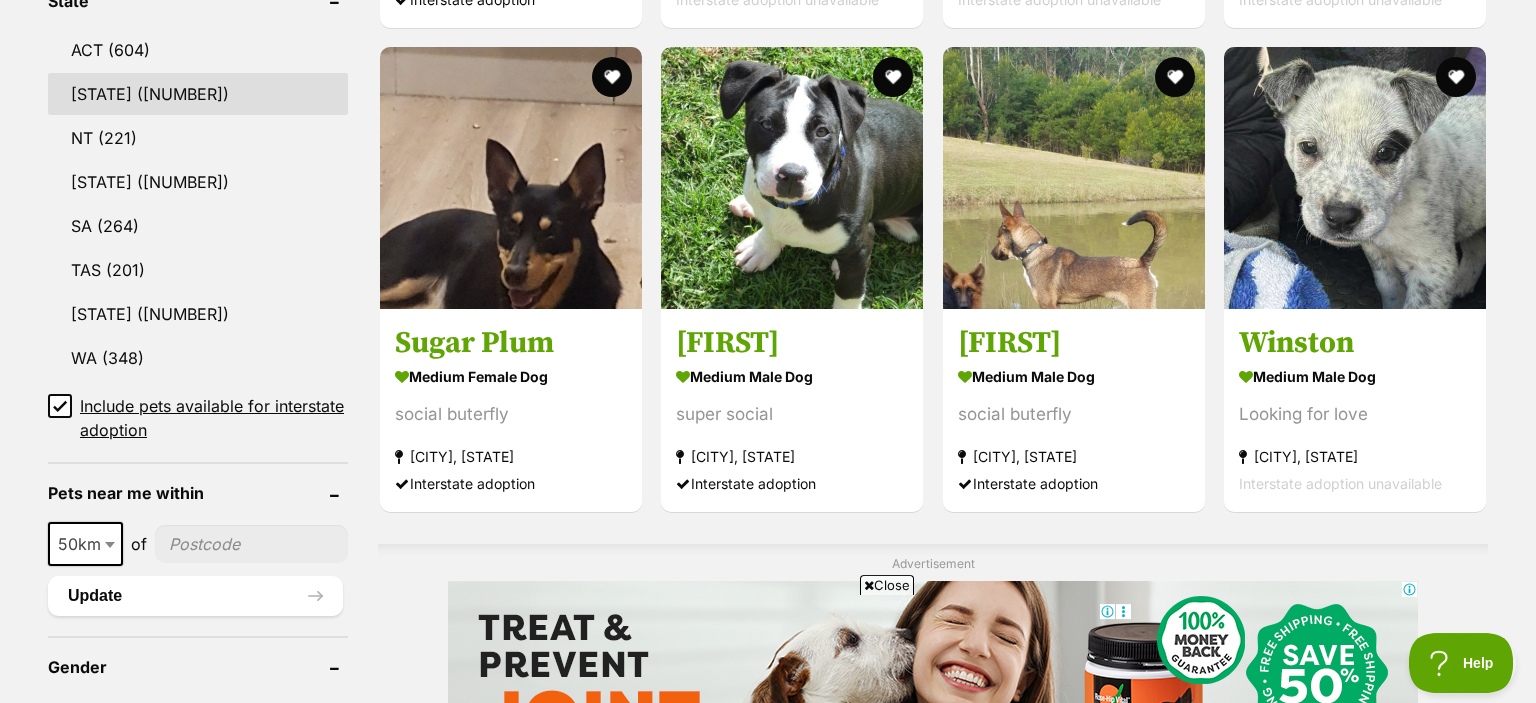 click on "NSW (1,199)" at bounding box center [198, 94] 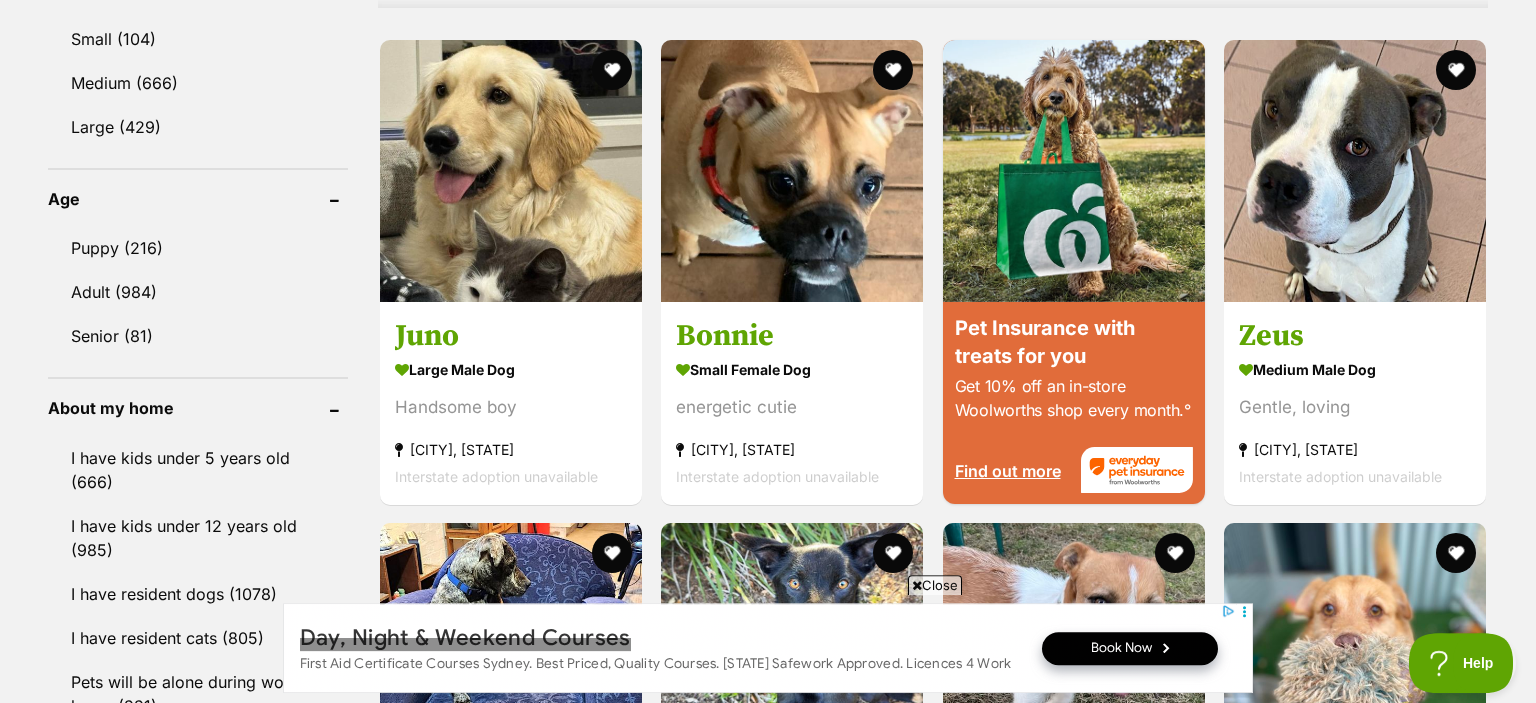 scroll, scrollTop: 1928, scrollLeft: 0, axis: vertical 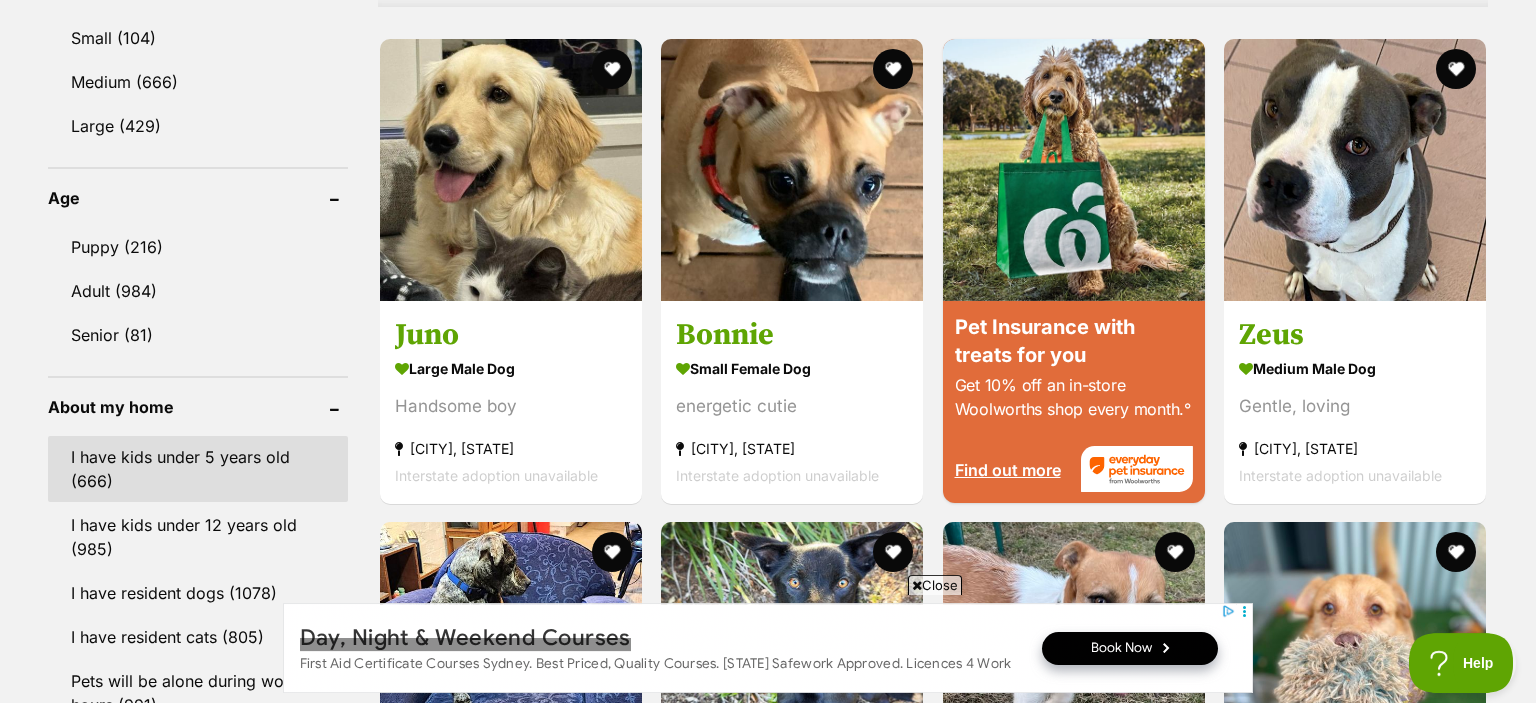 click on "I have kids under 5 years old (666)" at bounding box center (198, 469) 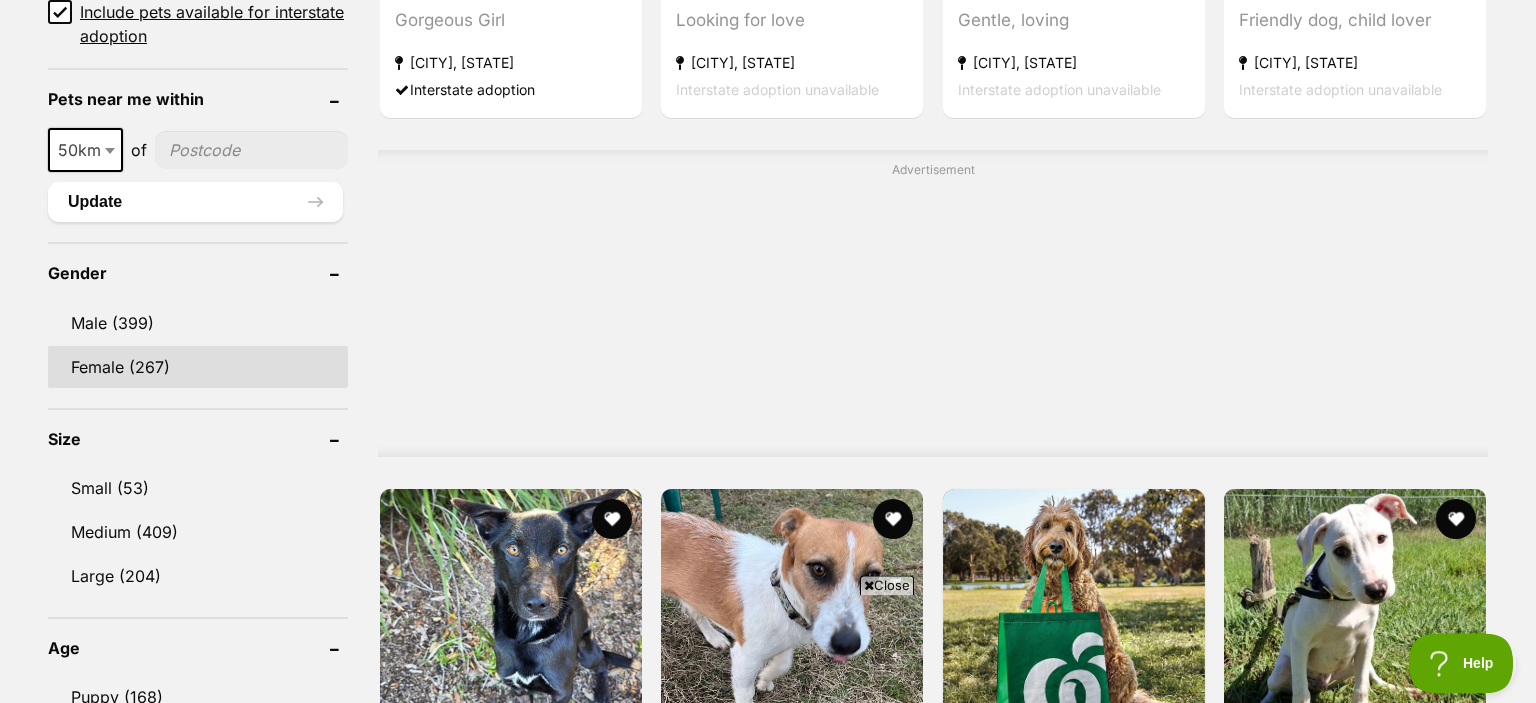 scroll, scrollTop: 1479, scrollLeft: 0, axis: vertical 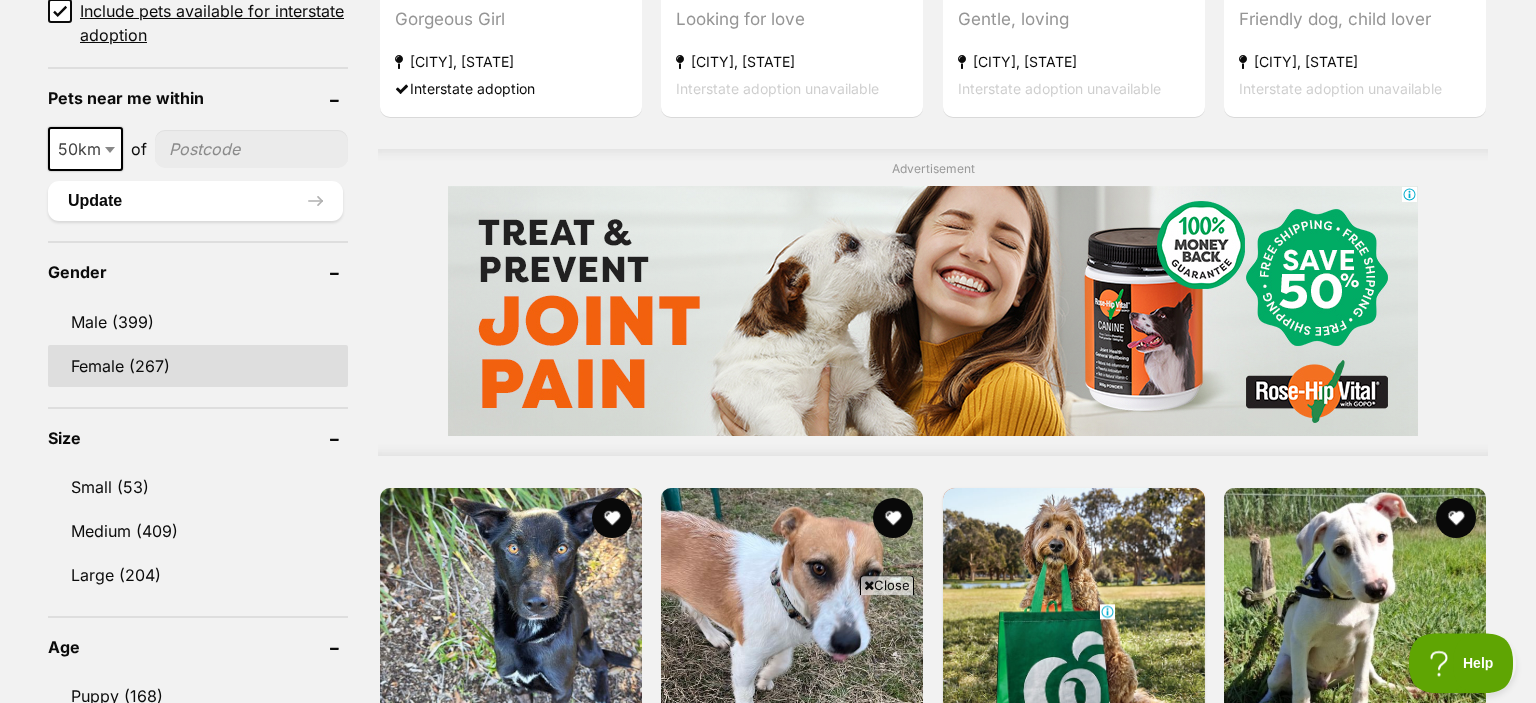 click on "Female (267)" at bounding box center [198, 366] 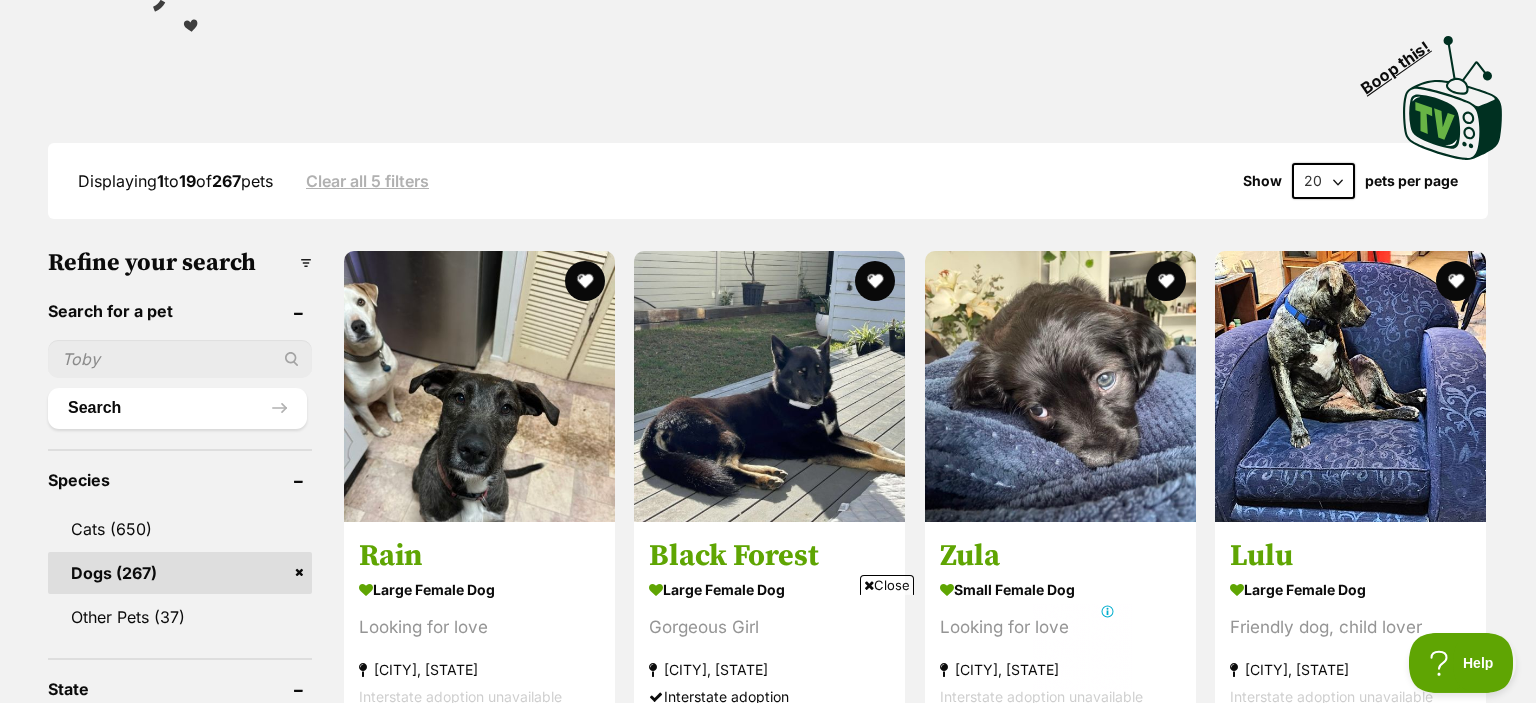 scroll, scrollTop: 0, scrollLeft: 0, axis: both 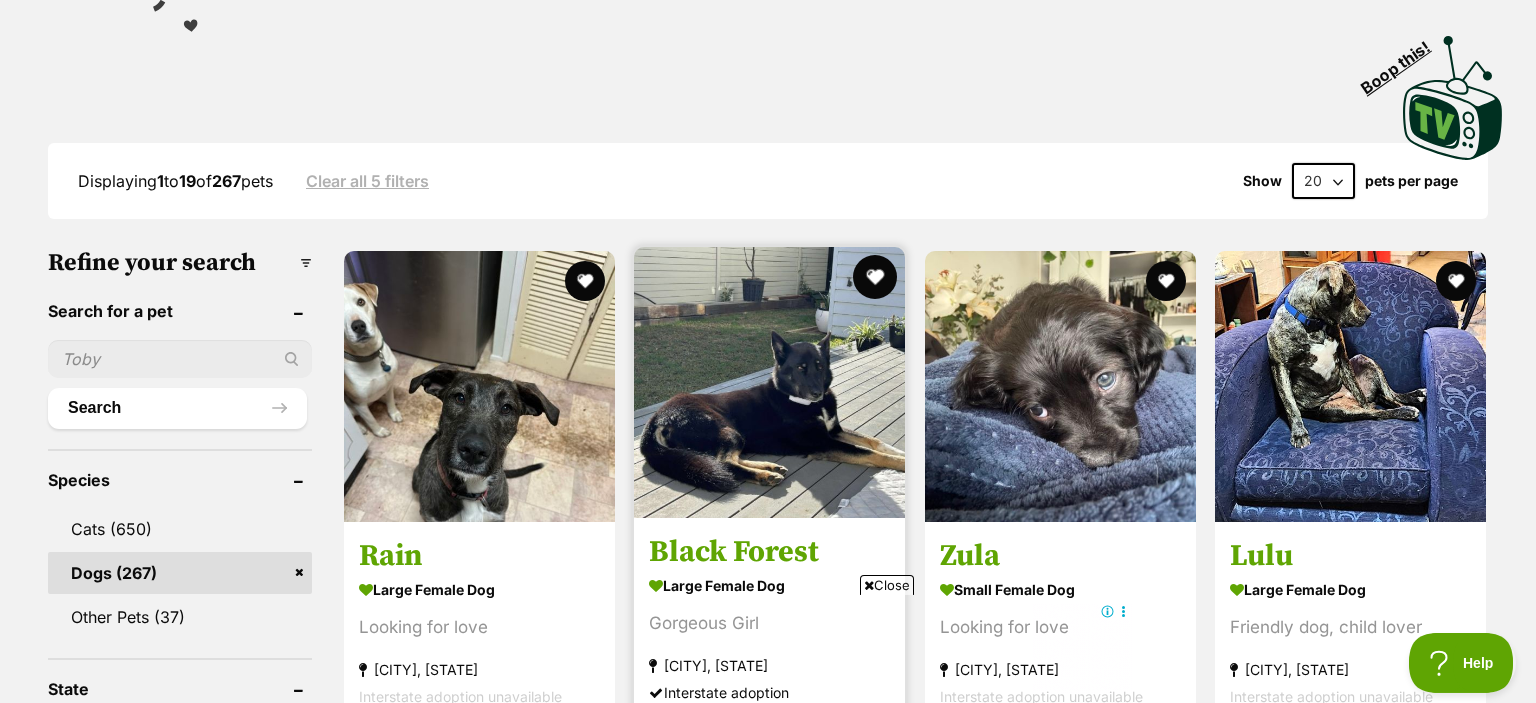click at bounding box center [876, 277] 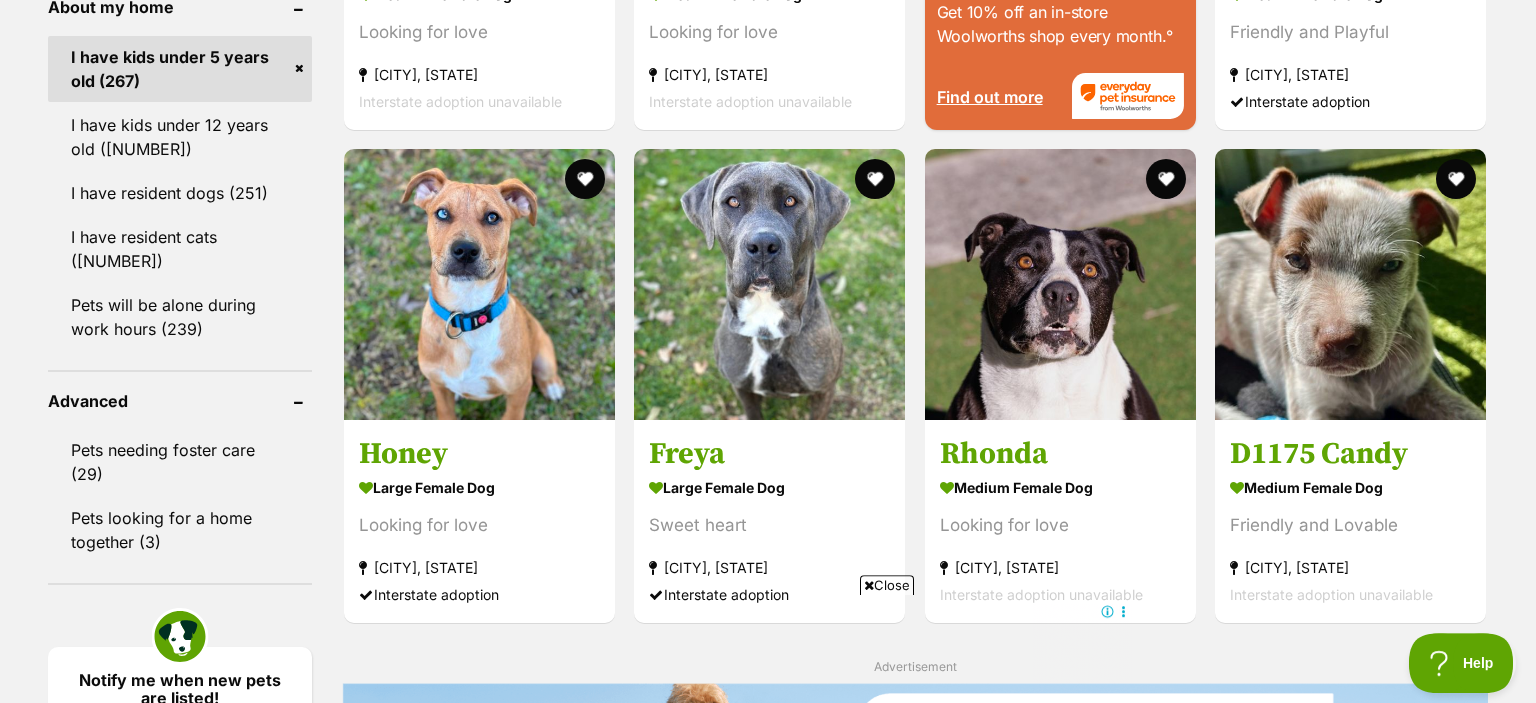 scroll, scrollTop: 2330, scrollLeft: 0, axis: vertical 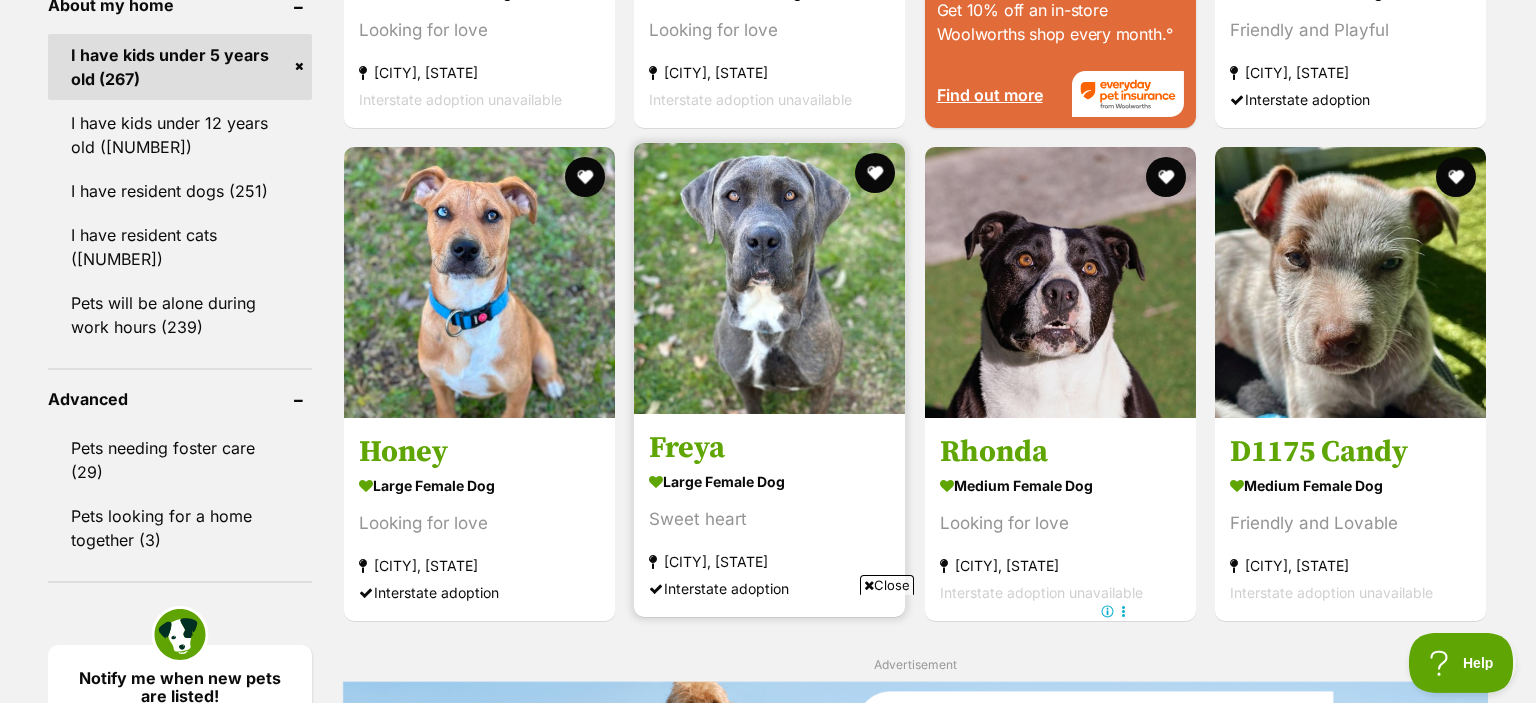 click at bounding box center [769, 278] 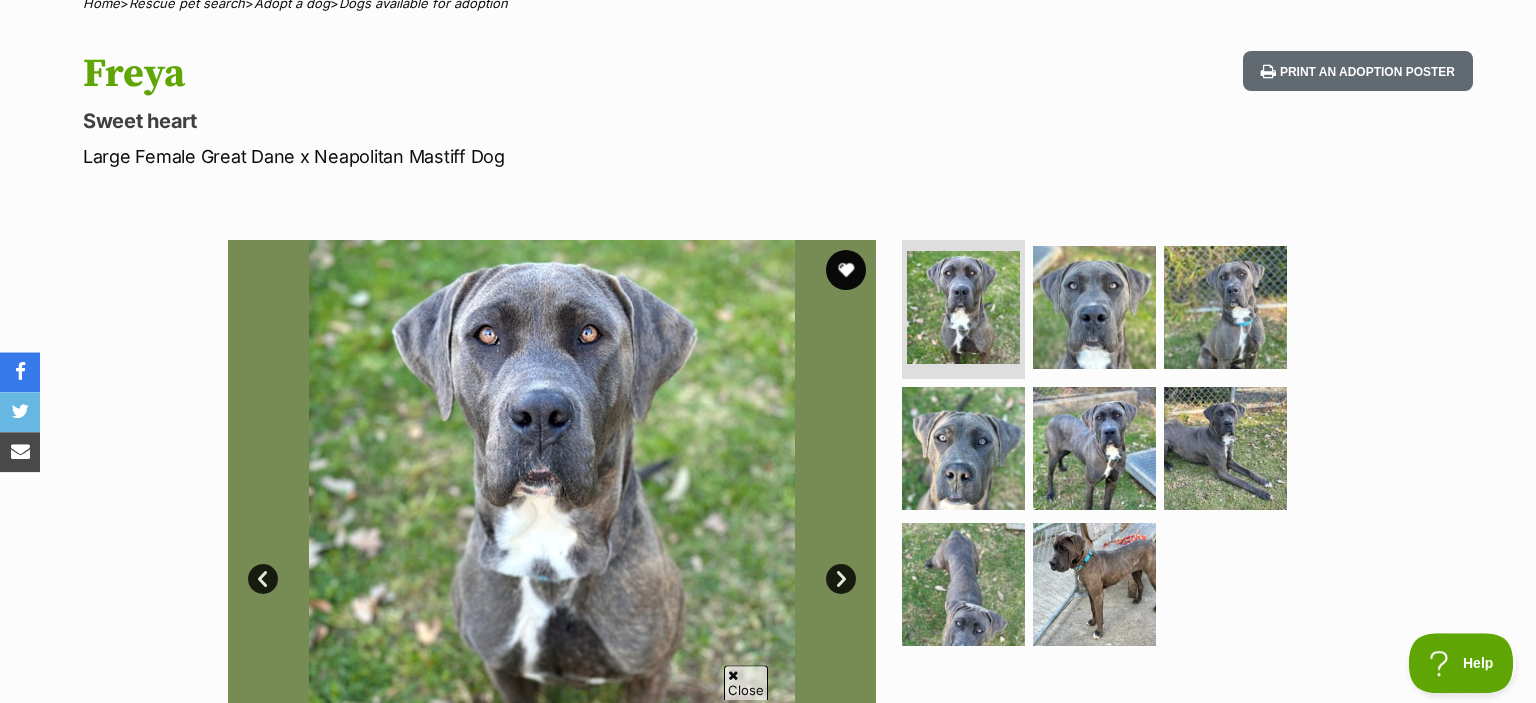 scroll, scrollTop: 0, scrollLeft: 0, axis: both 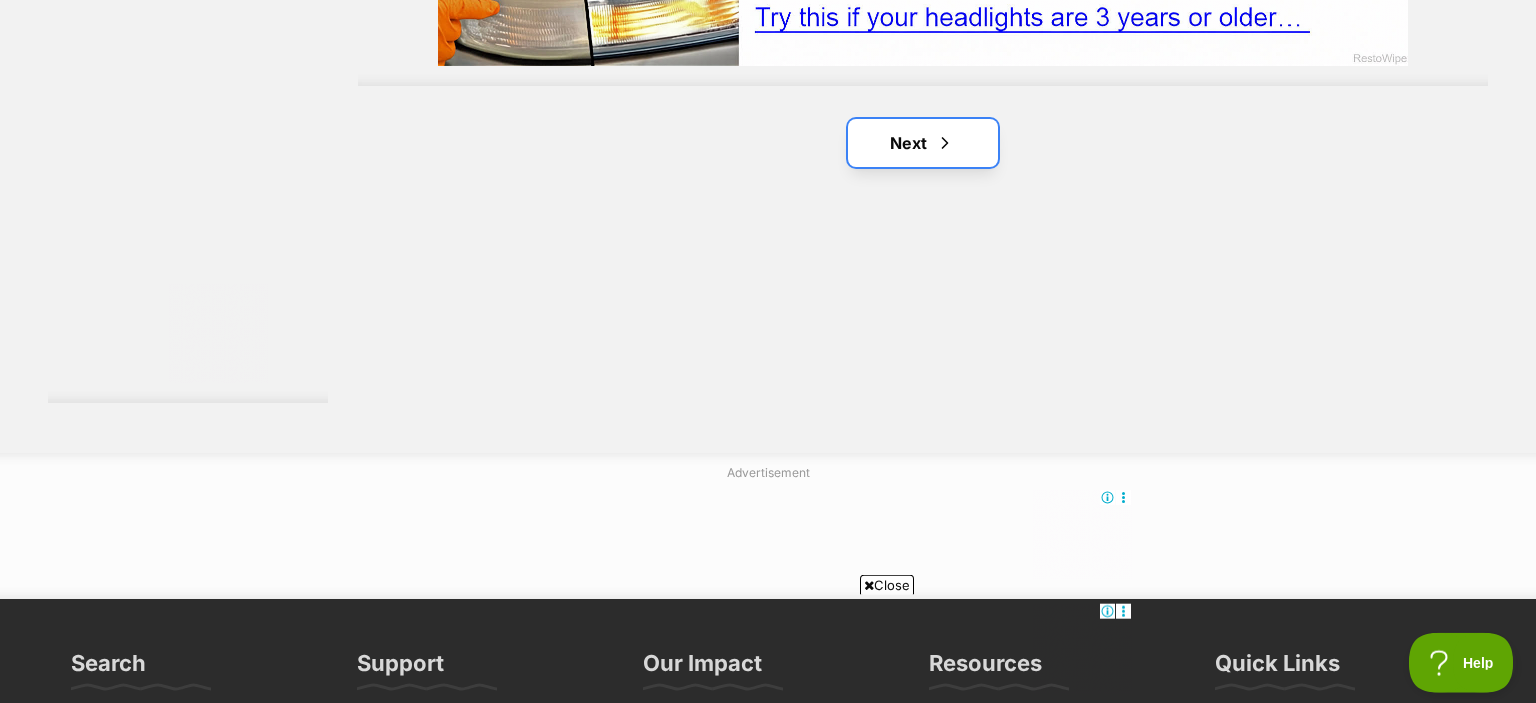click on "Next" at bounding box center [923, 143] 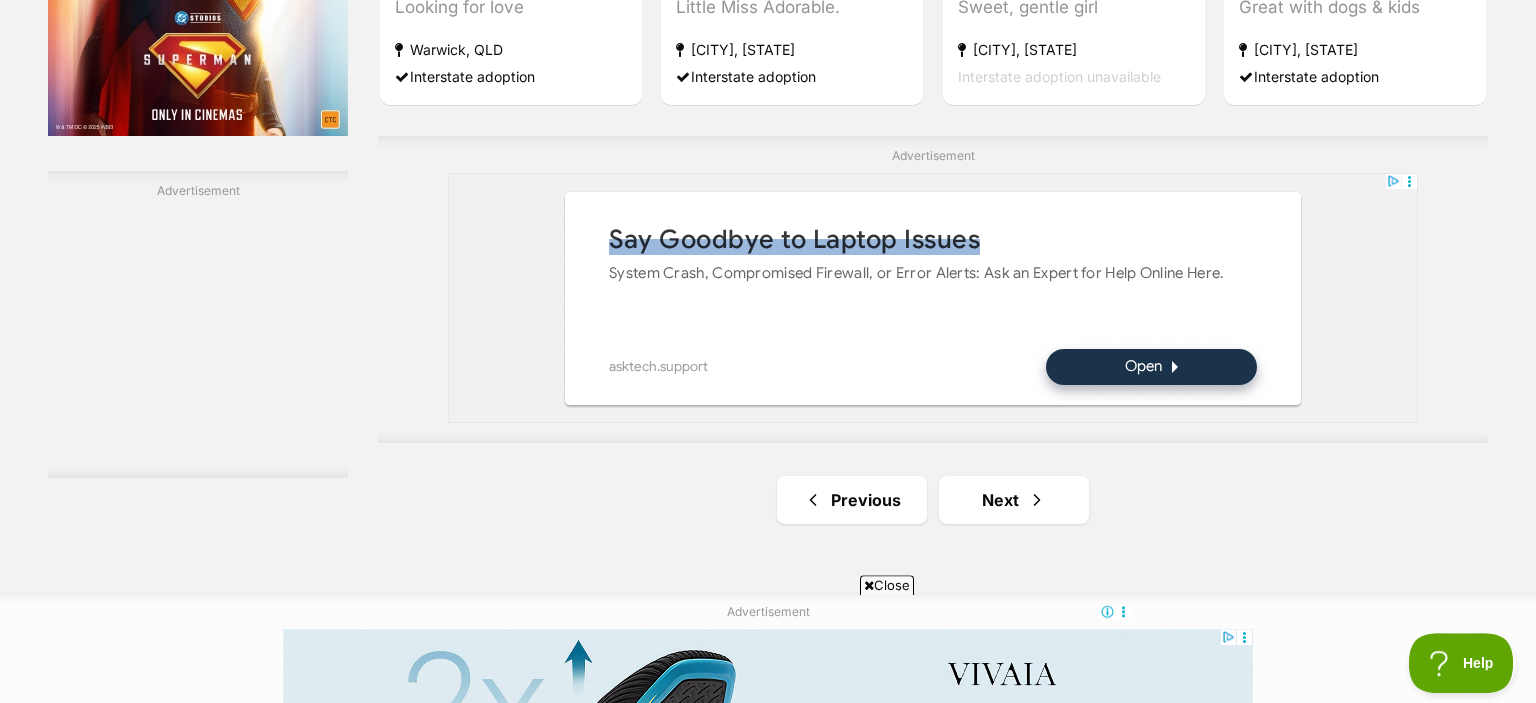 scroll, scrollTop: 3735, scrollLeft: 0, axis: vertical 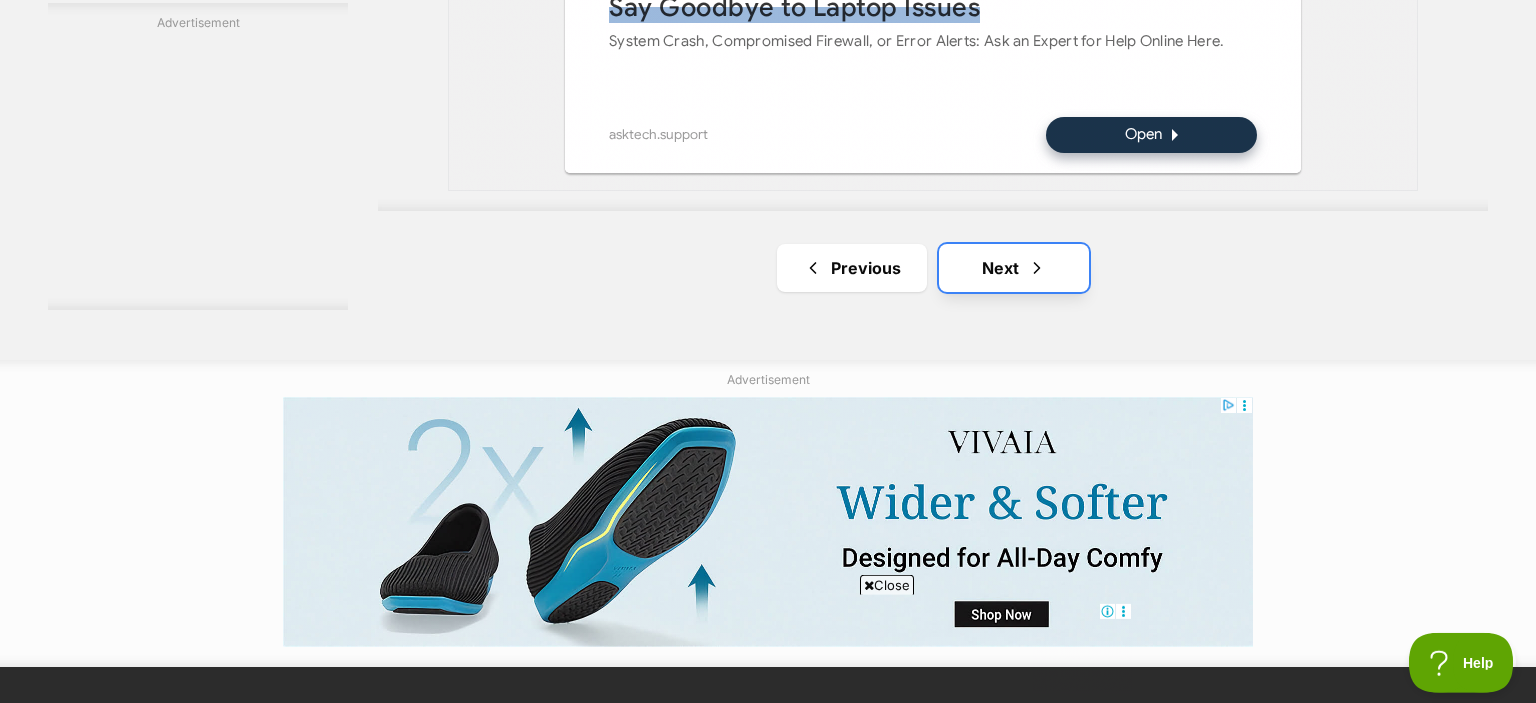 click on "Next" at bounding box center (1014, 268) 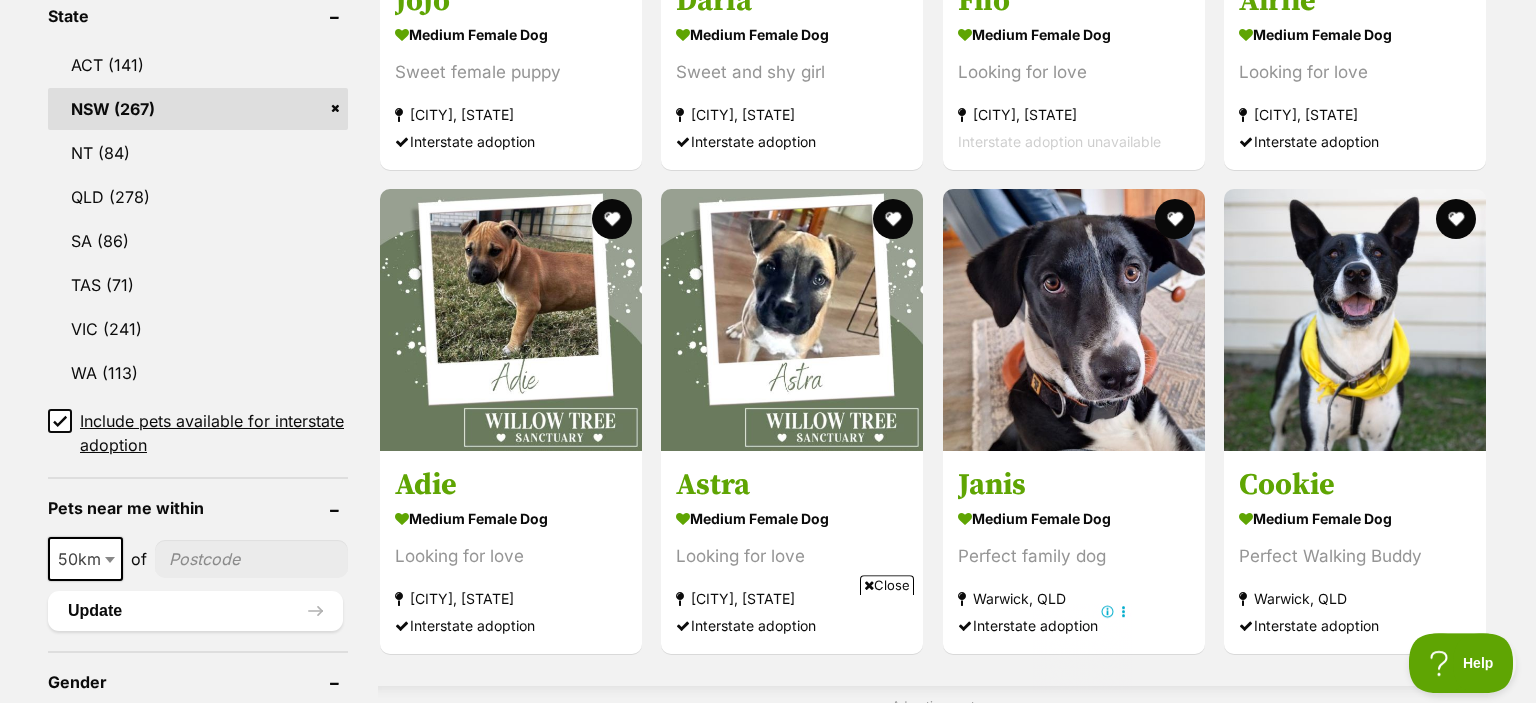 scroll, scrollTop: 1186, scrollLeft: 0, axis: vertical 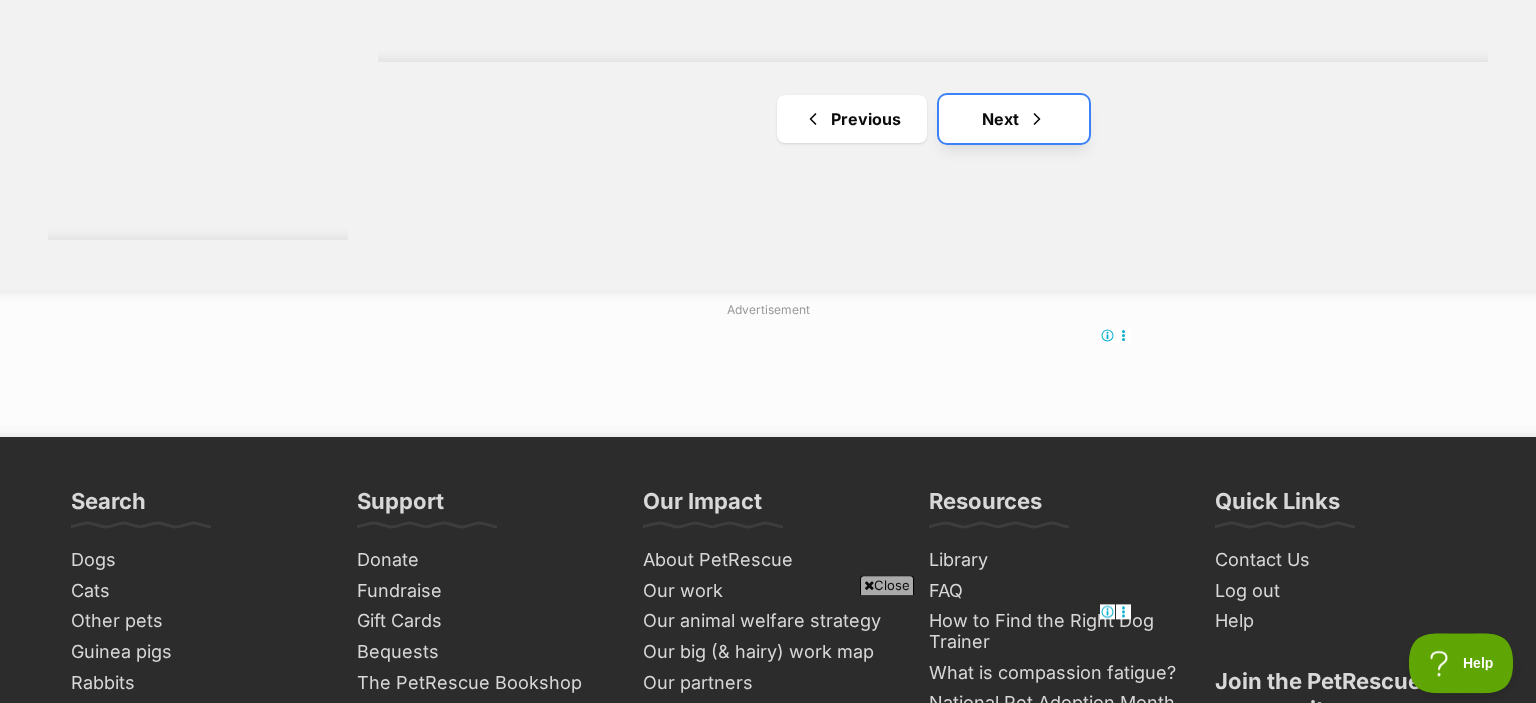 click on "Next" at bounding box center [1014, 119] 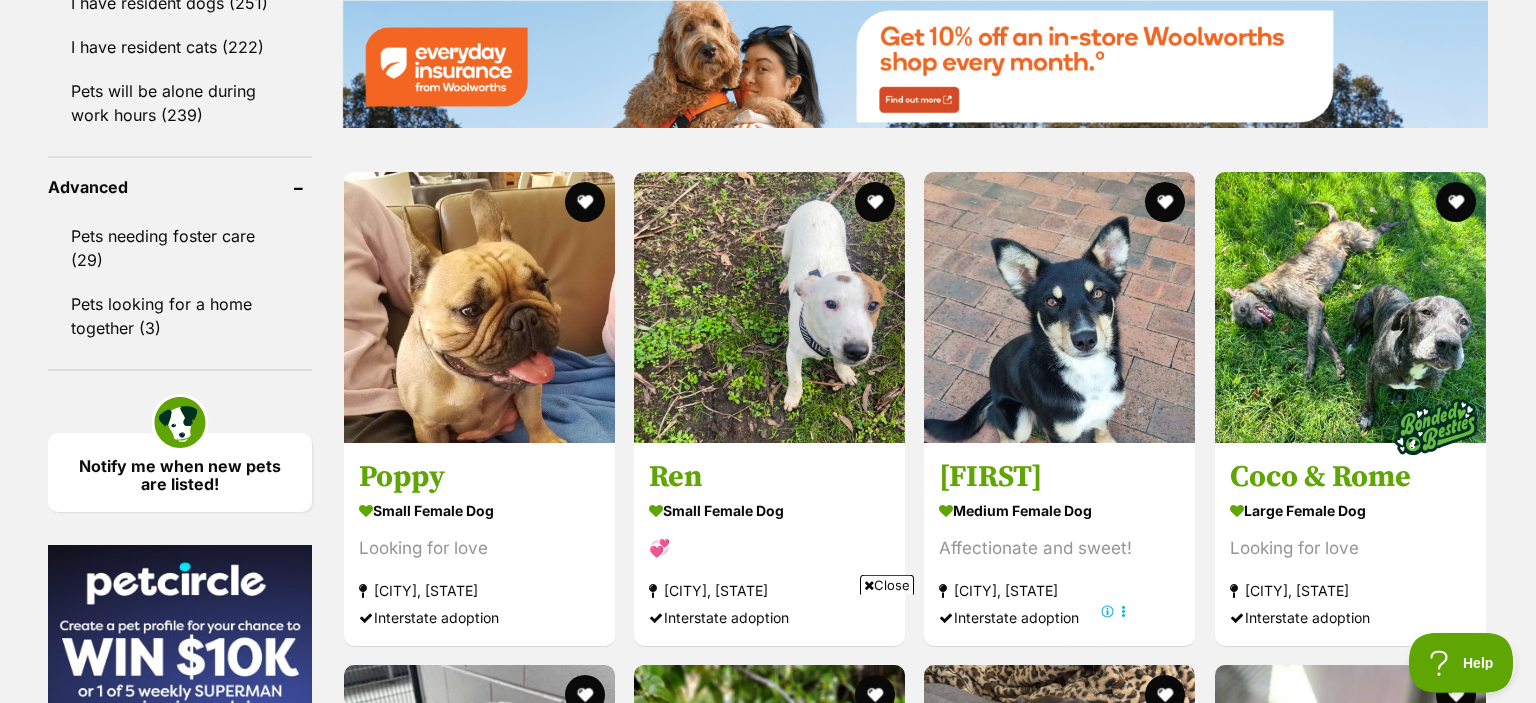 scroll, scrollTop: 2669, scrollLeft: 0, axis: vertical 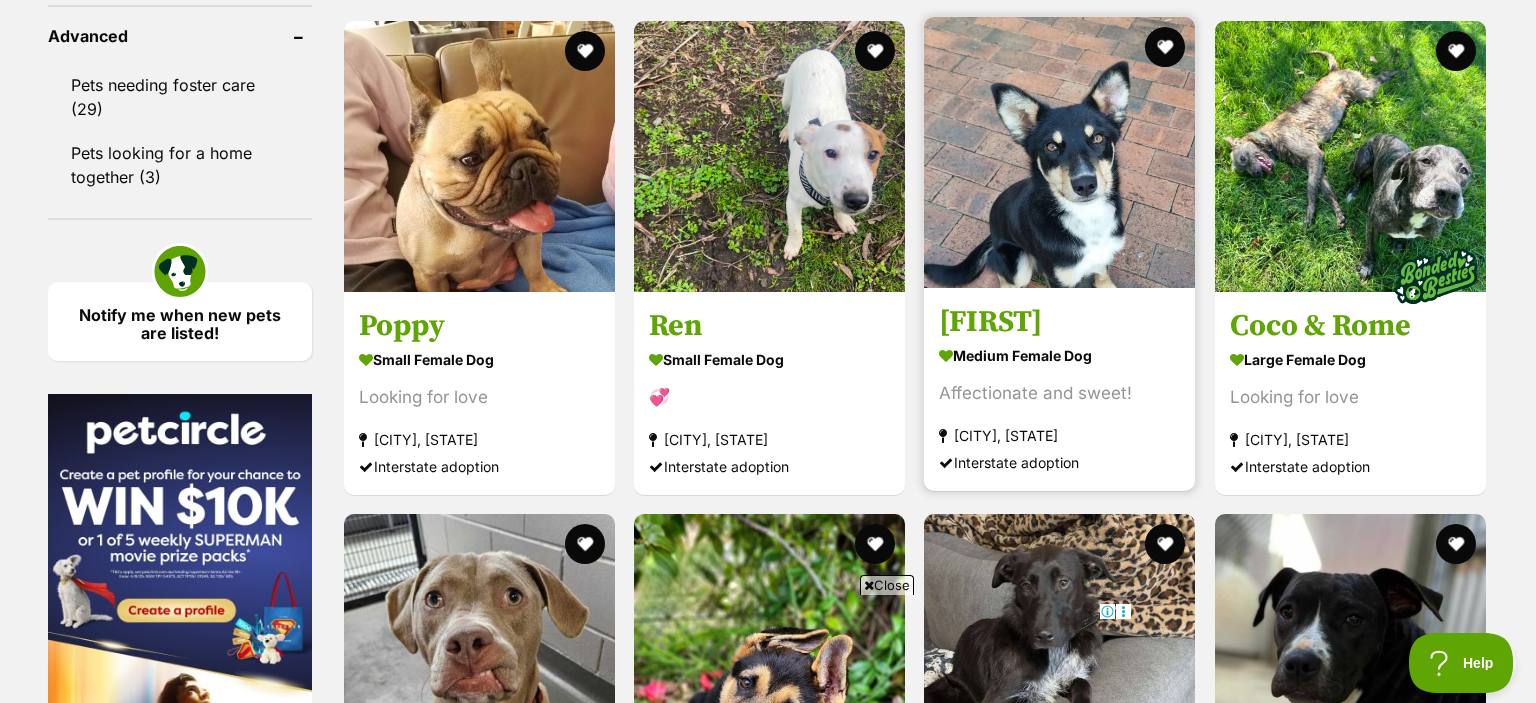 click at bounding box center [1059, 152] 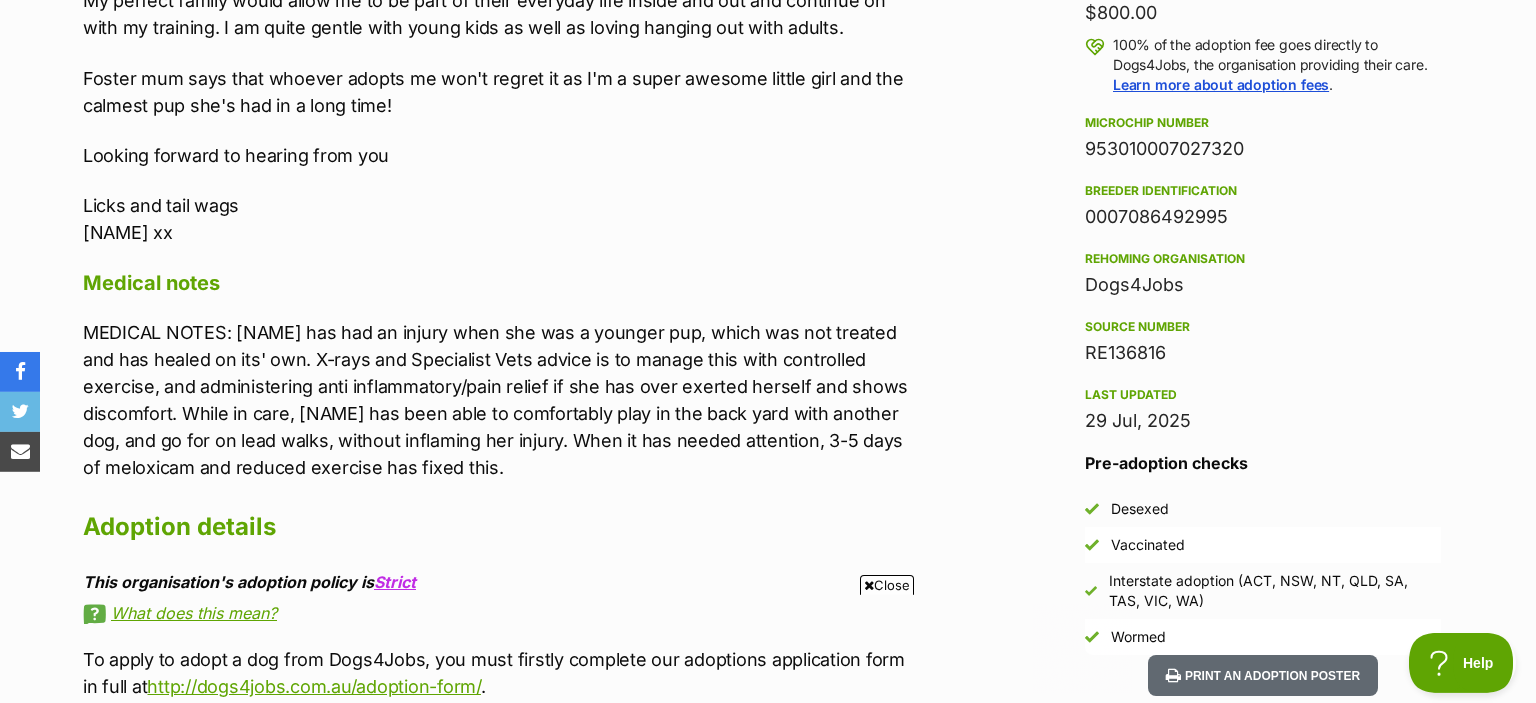 scroll, scrollTop: 0, scrollLeft: 0, axis: both 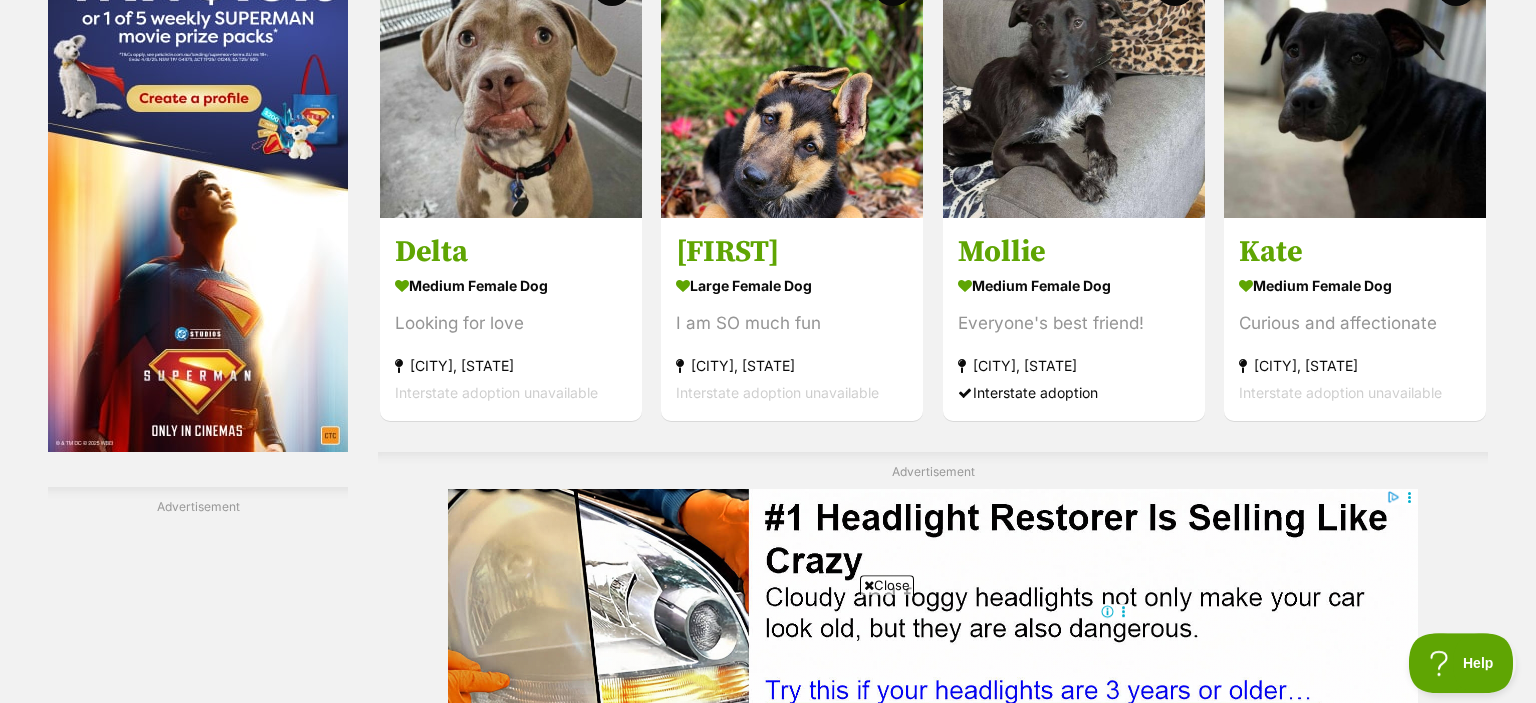 click on "Next" at bounding box center [1014, 816] 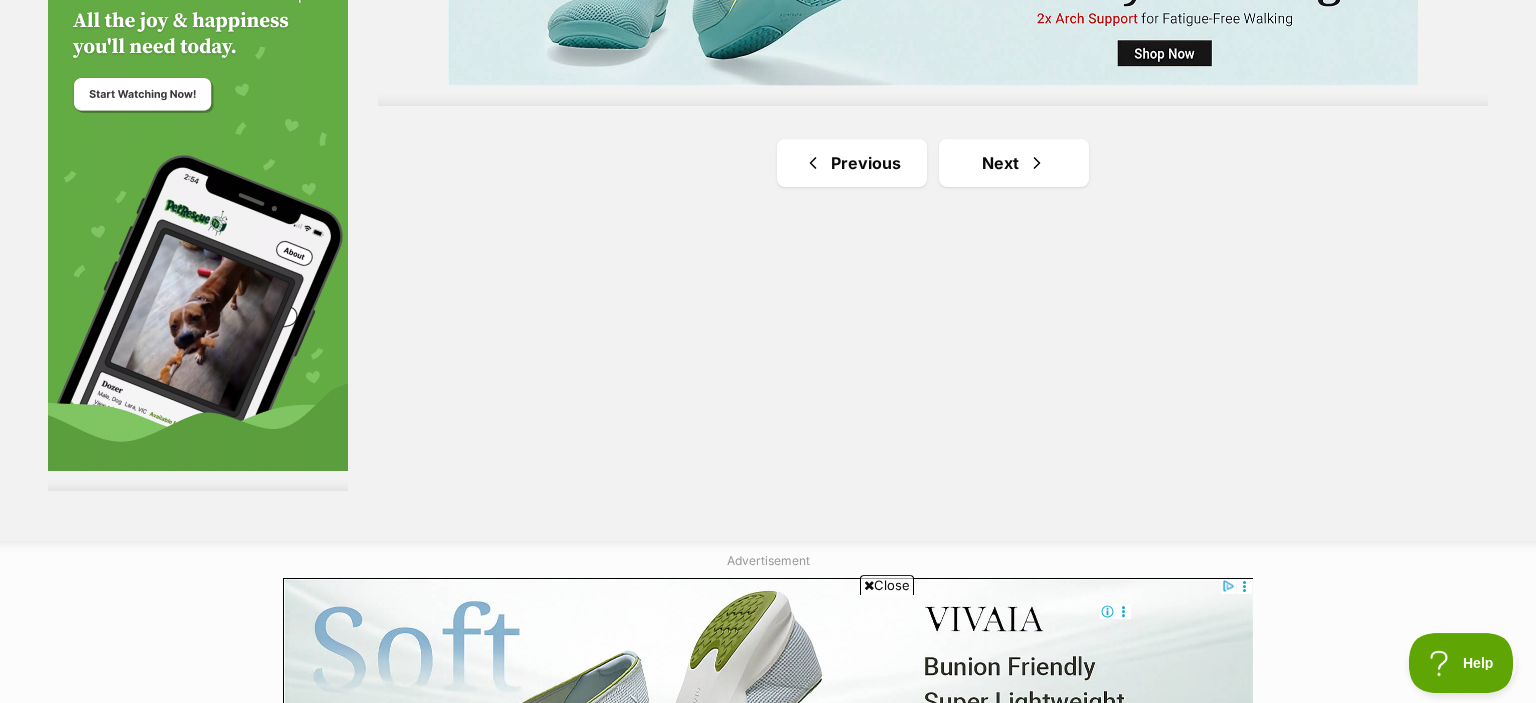 scroll, scrollTop: 3847, scrollLeft: 0, axis: vertical 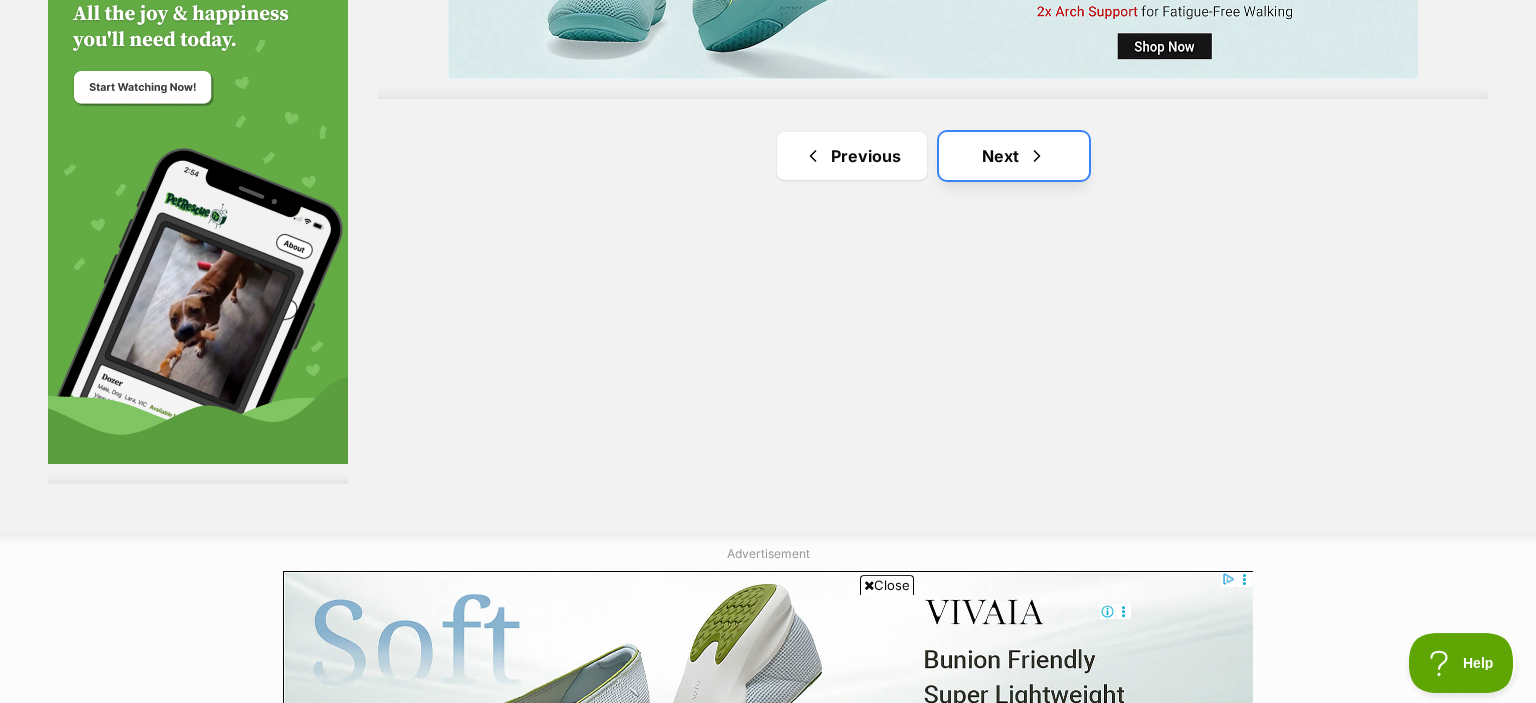 click on "Next" at bounding box center (1014, 156) 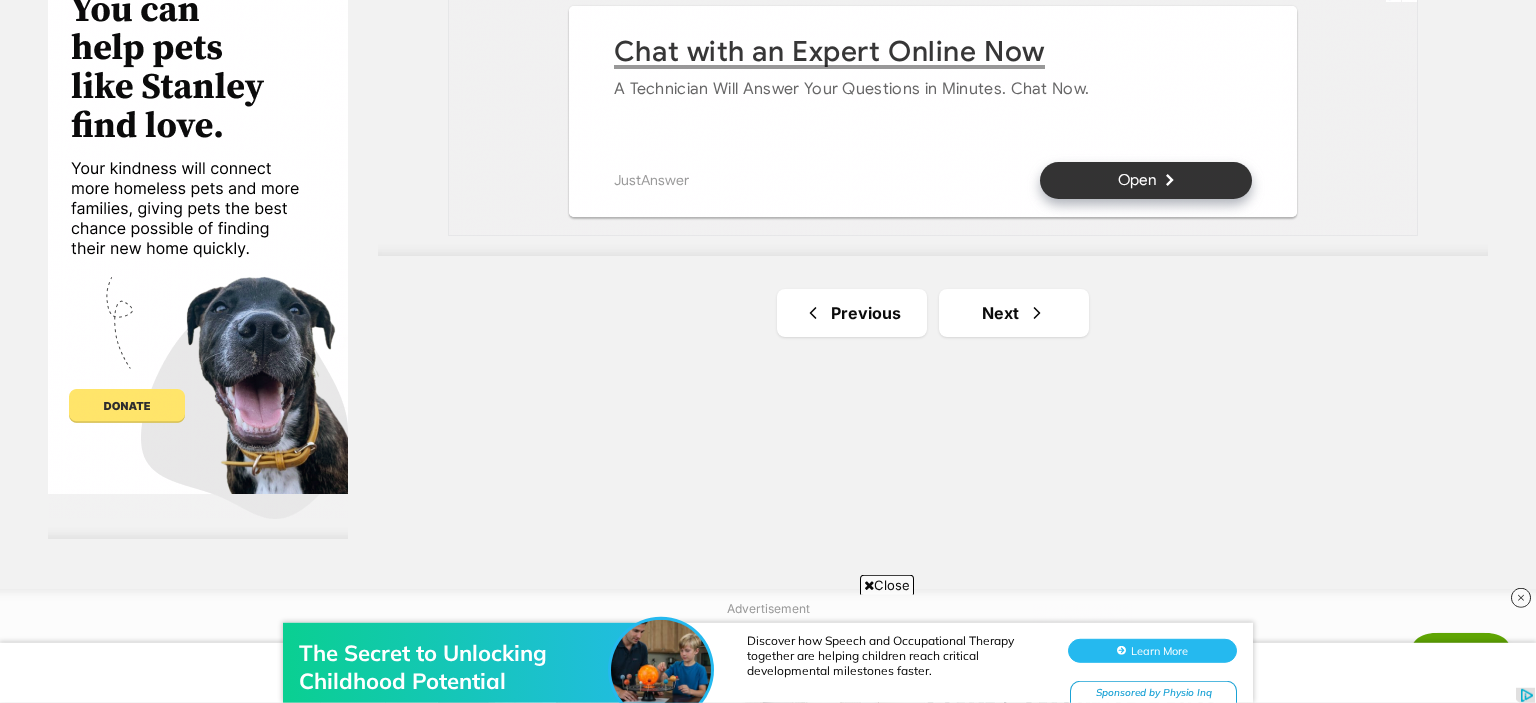 scroll, scrollTop: 3820, scrollLeft: 0, axis: vertical 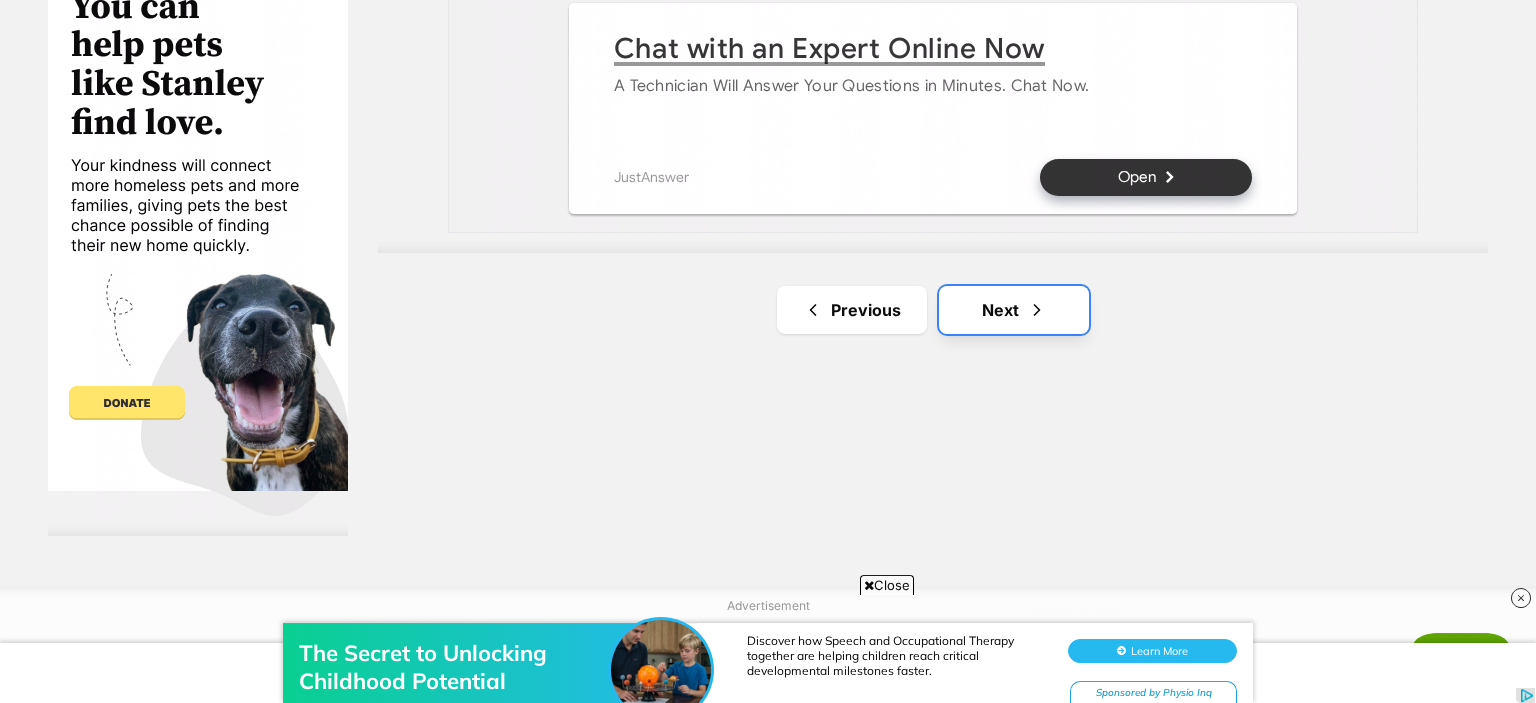 click on "Next" at bounding box center (1014, 310) 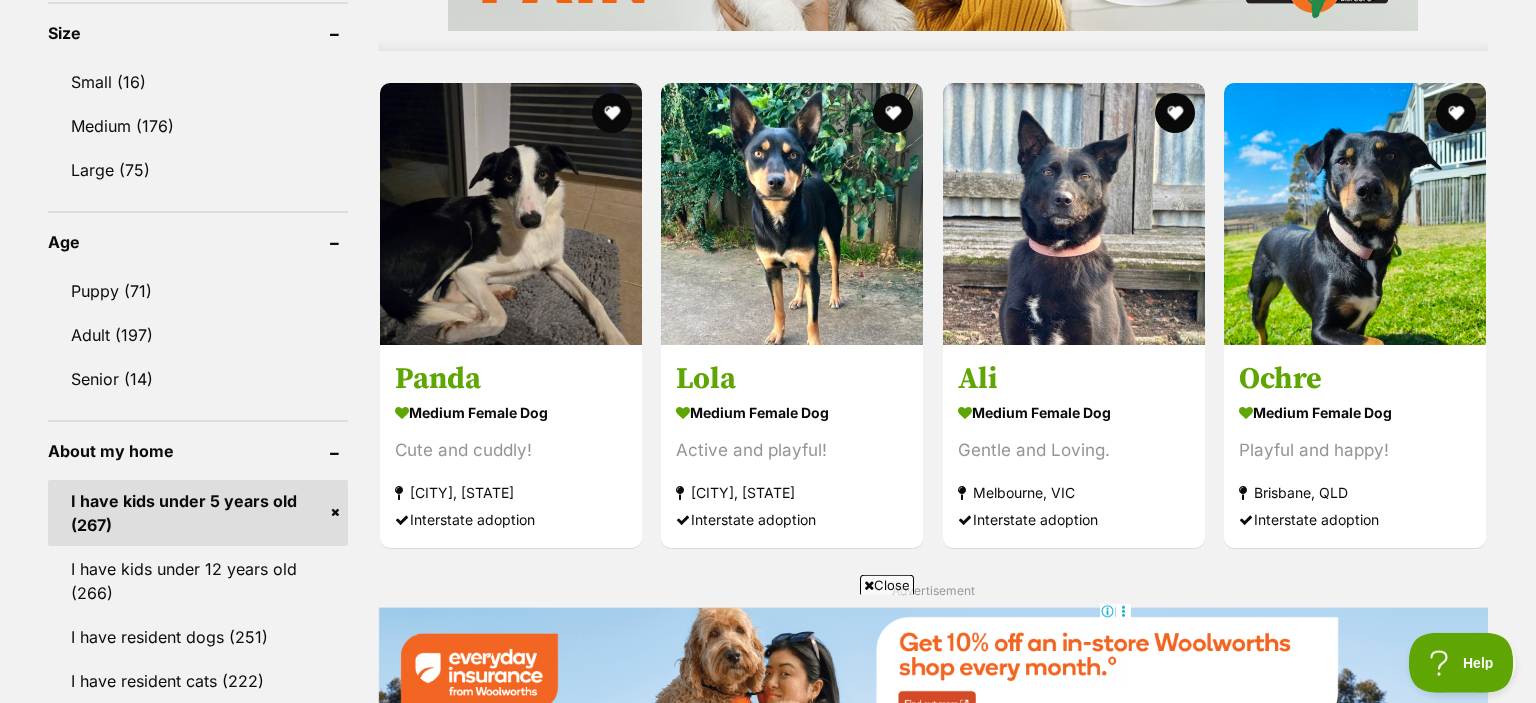 scroll, scrollTop: 1912, scrollLeft: 0, axis: vertical 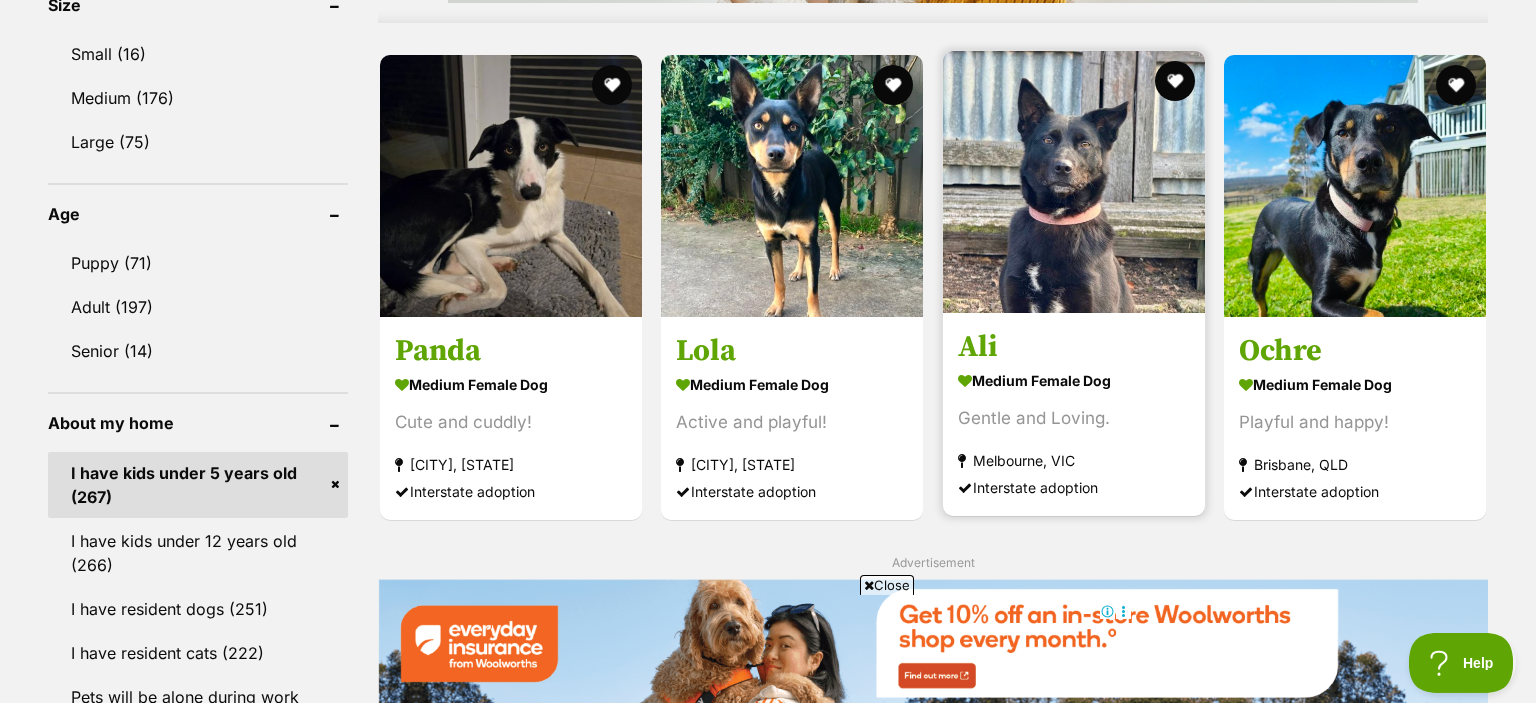 click at bounding box center (1074, 182) 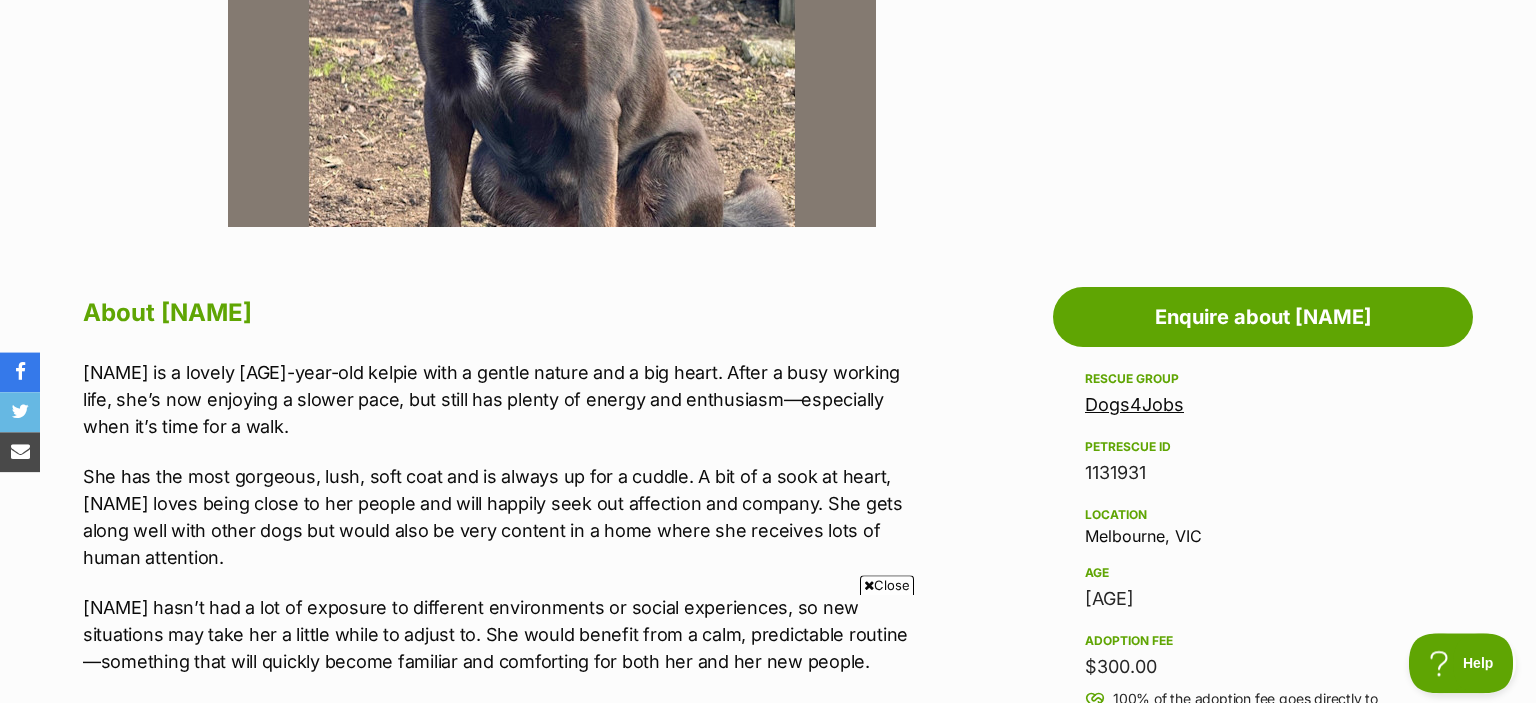scroll, scrollTop: 0, scrollLeft: 0, axis: both 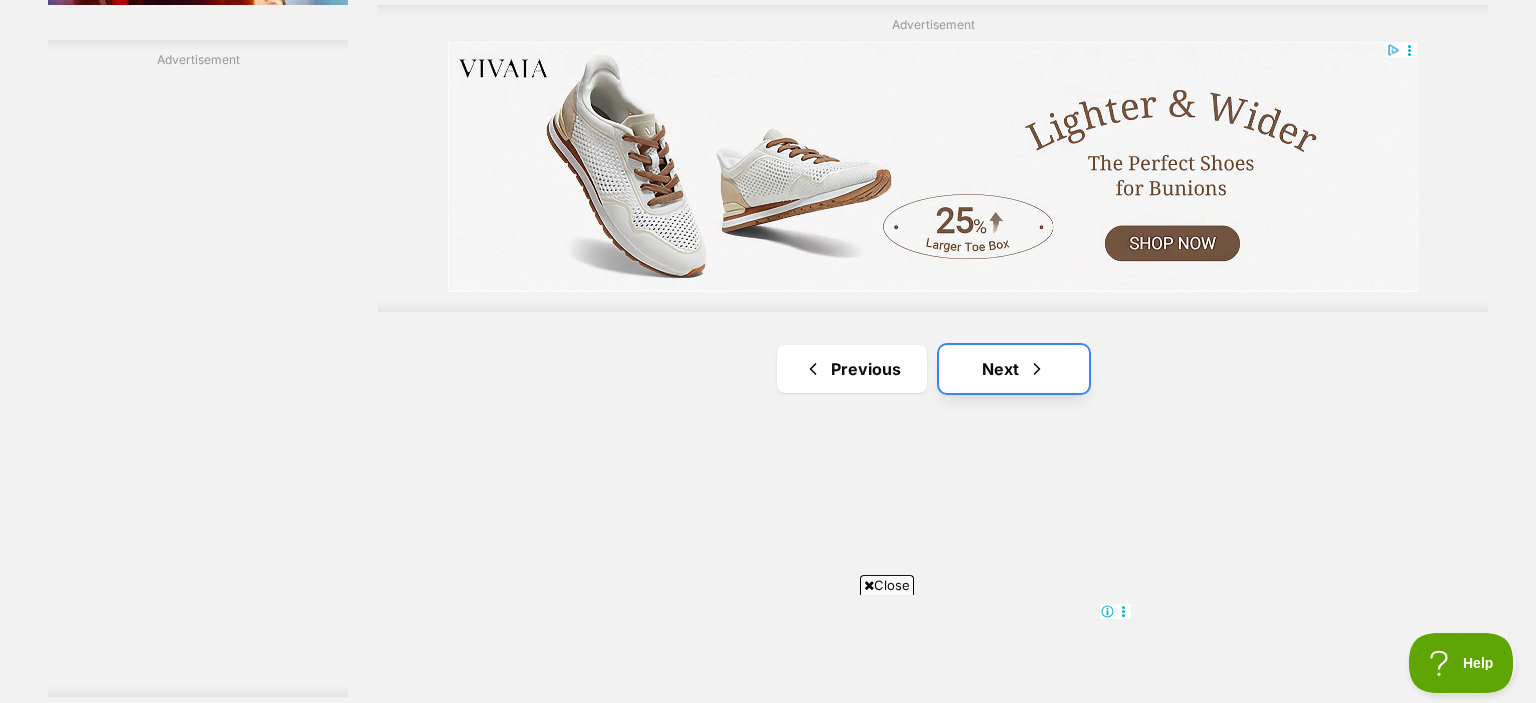 click on "Next" at bounding box center (1014, 369) 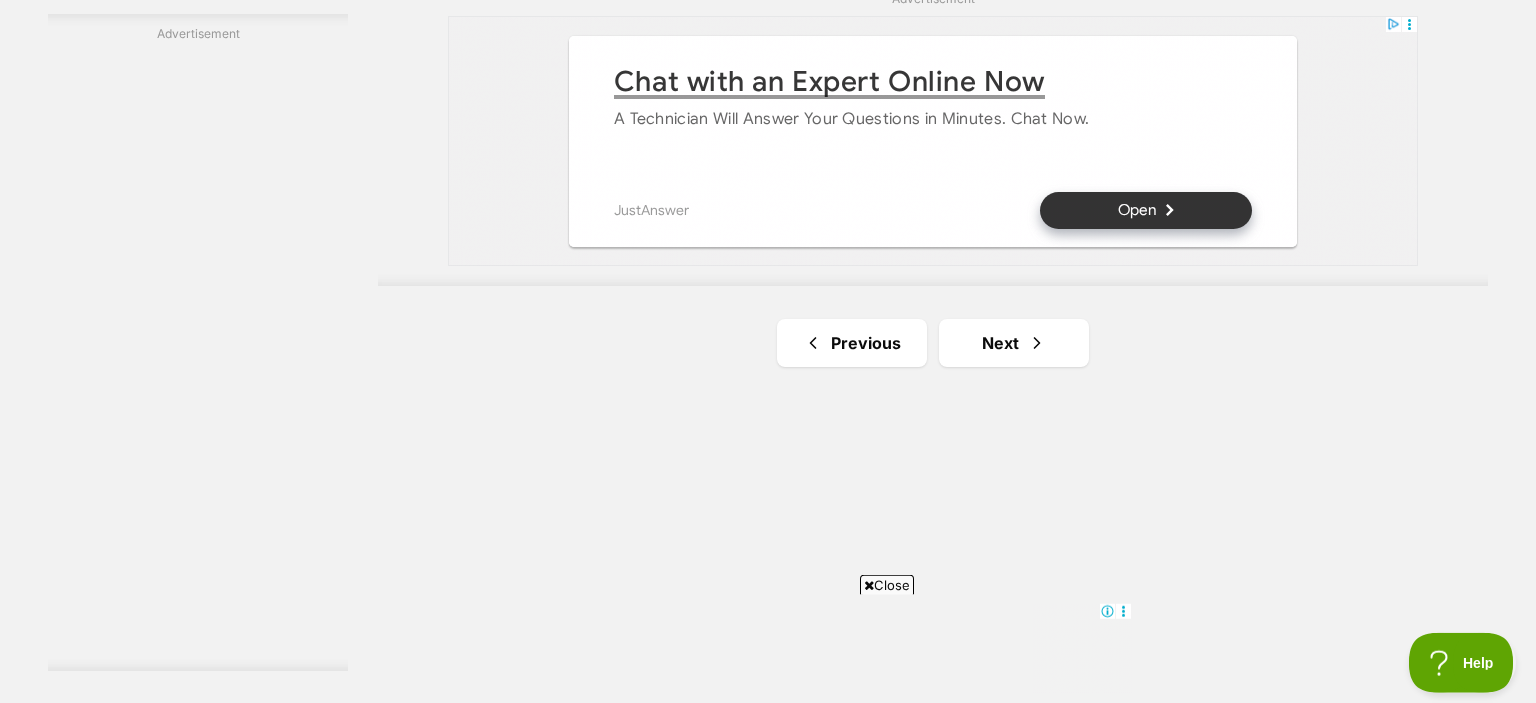 scroll, scrollTop: 3680, scrollLeft: 0, axis: vertical 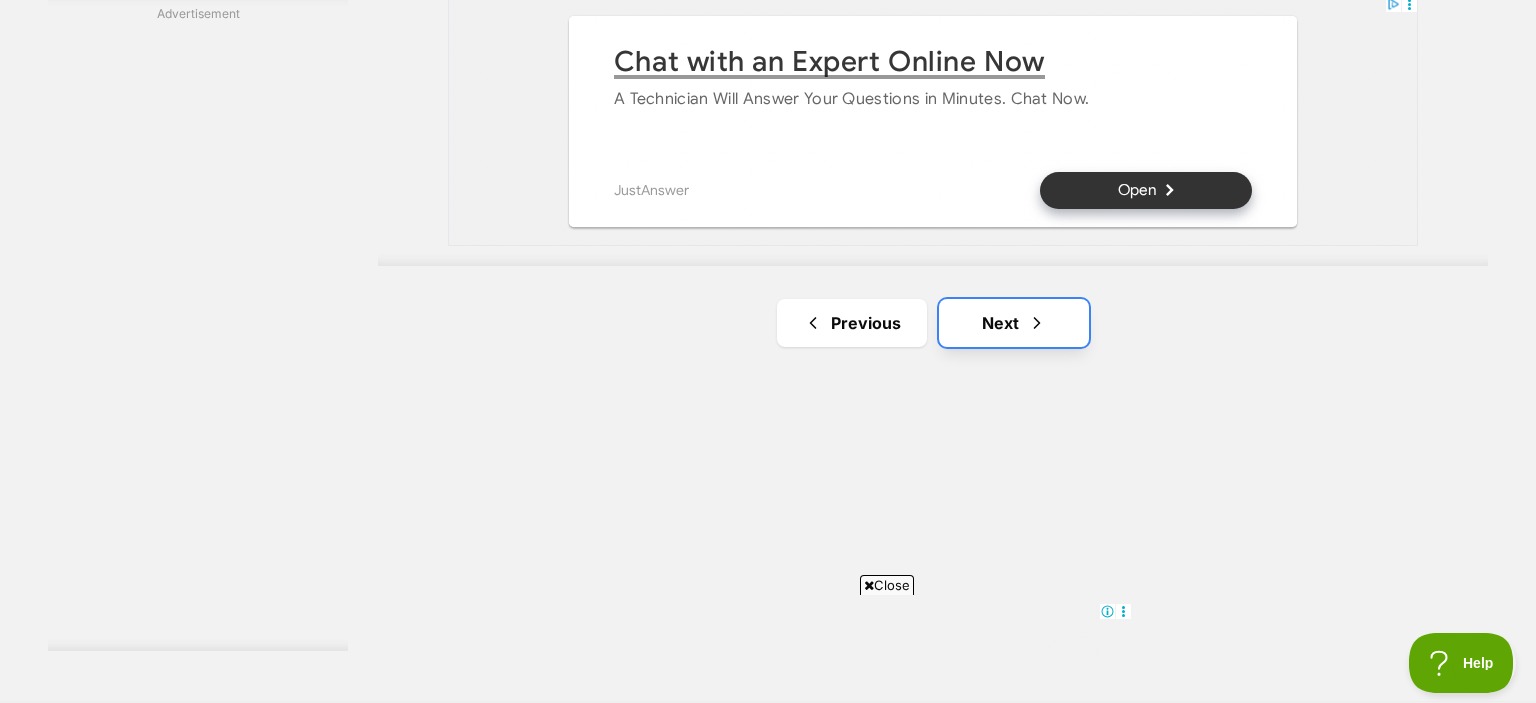 click on "Next" at bounding box center [1014, 323] 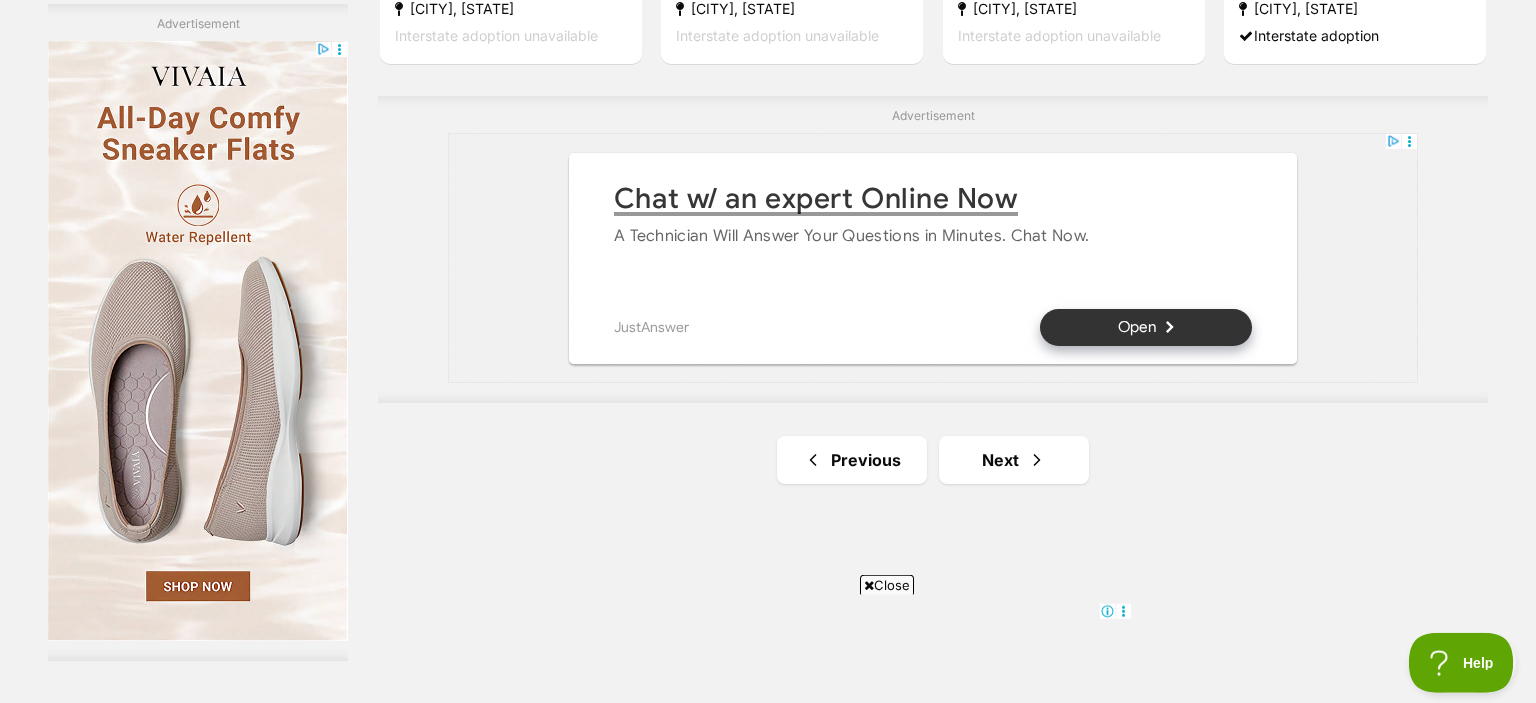 scroll, scrollTop: 3671, scrollLeft: 0, axis: vertical 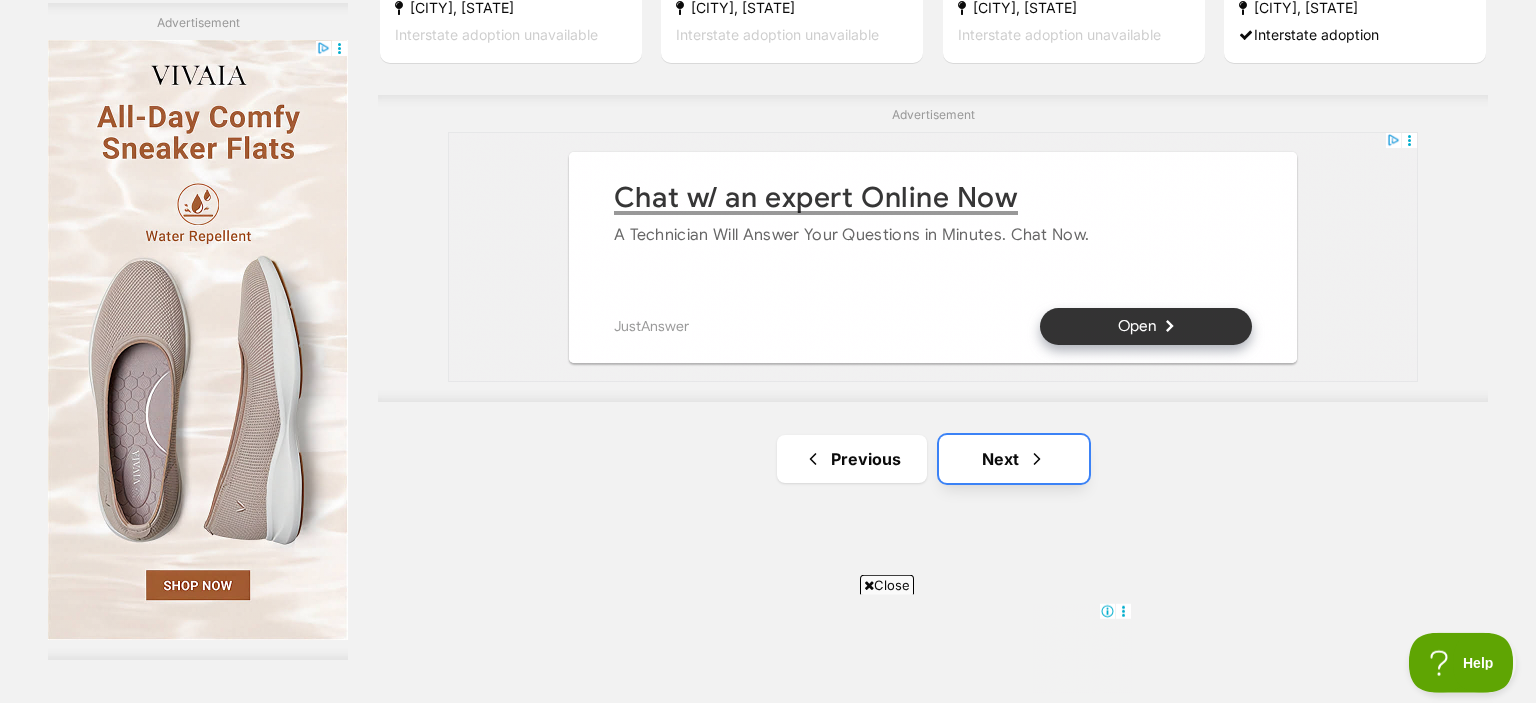 click on "Next" at bounding box center (1014, 459) 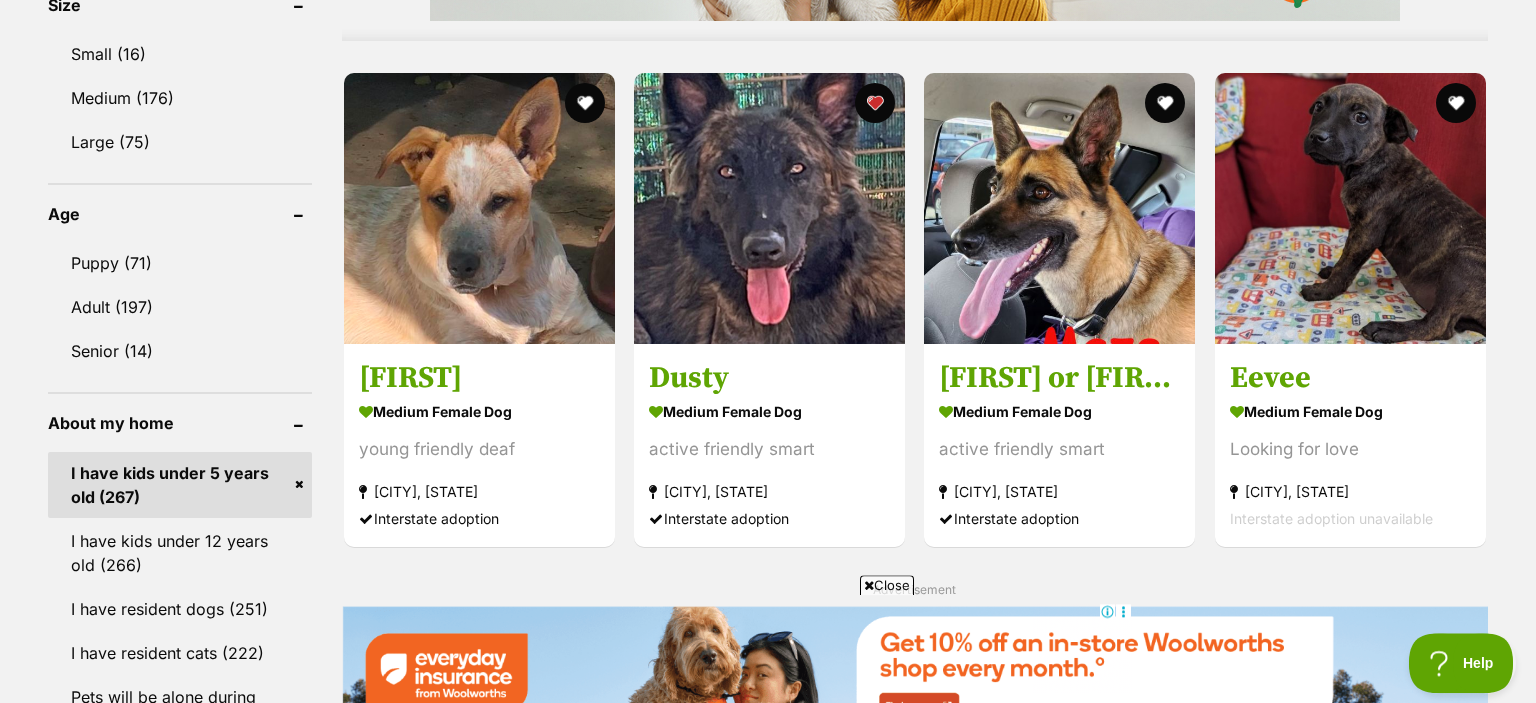 scroll, scrollTop: 1987, scrollLeft: 0, axis: vertical 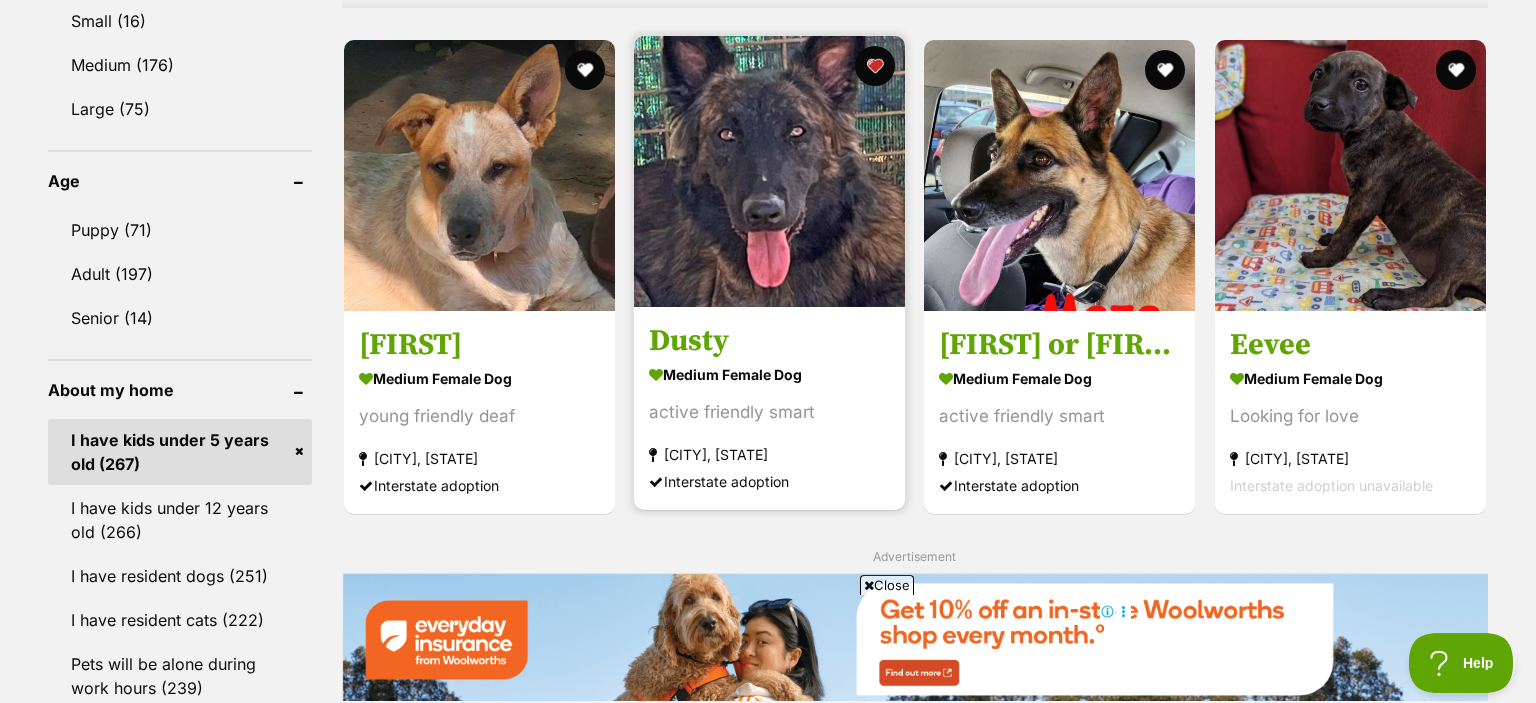 click at bounding box center (769, 171) 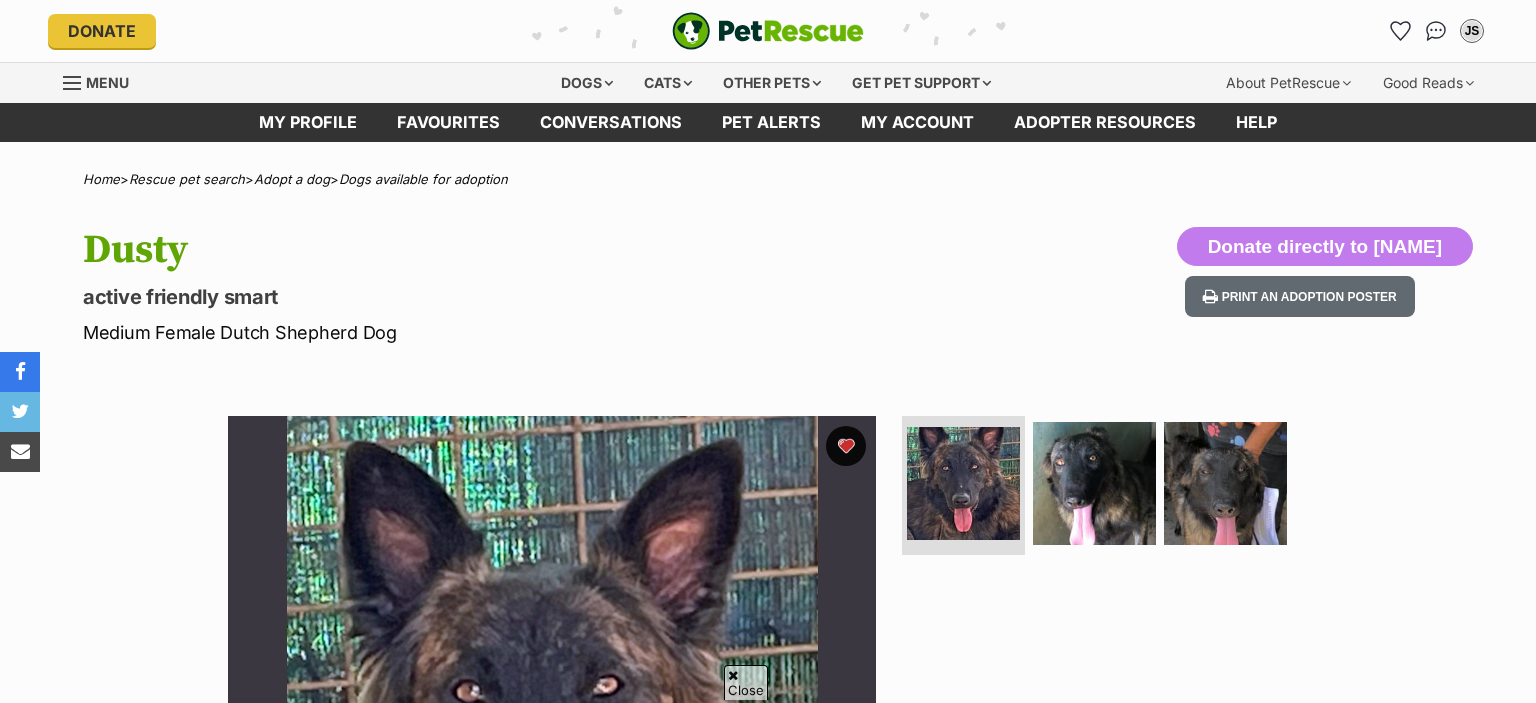 scroll, scrollTop: 335, scrollLeft: 0, axis: vertical 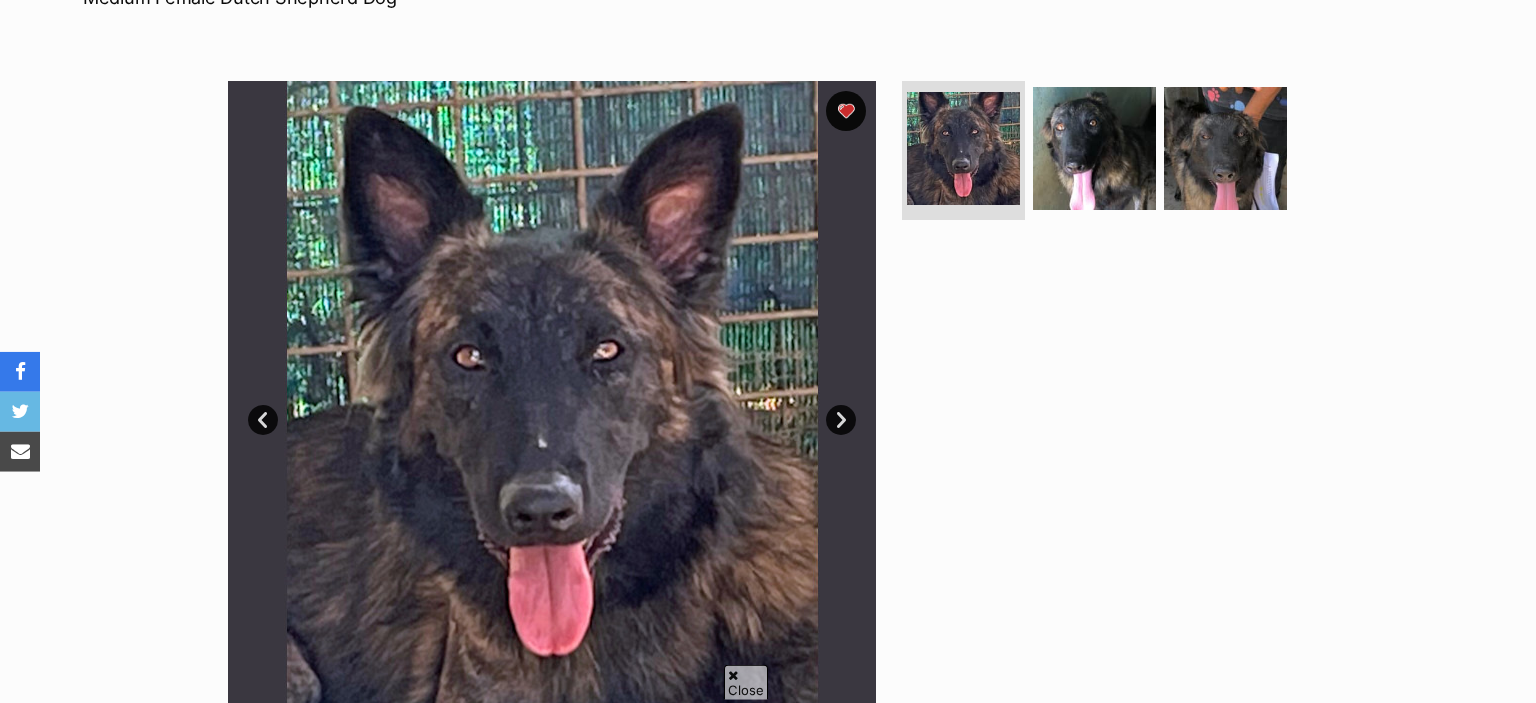 click on "Next" at bounding box center [841, 420] 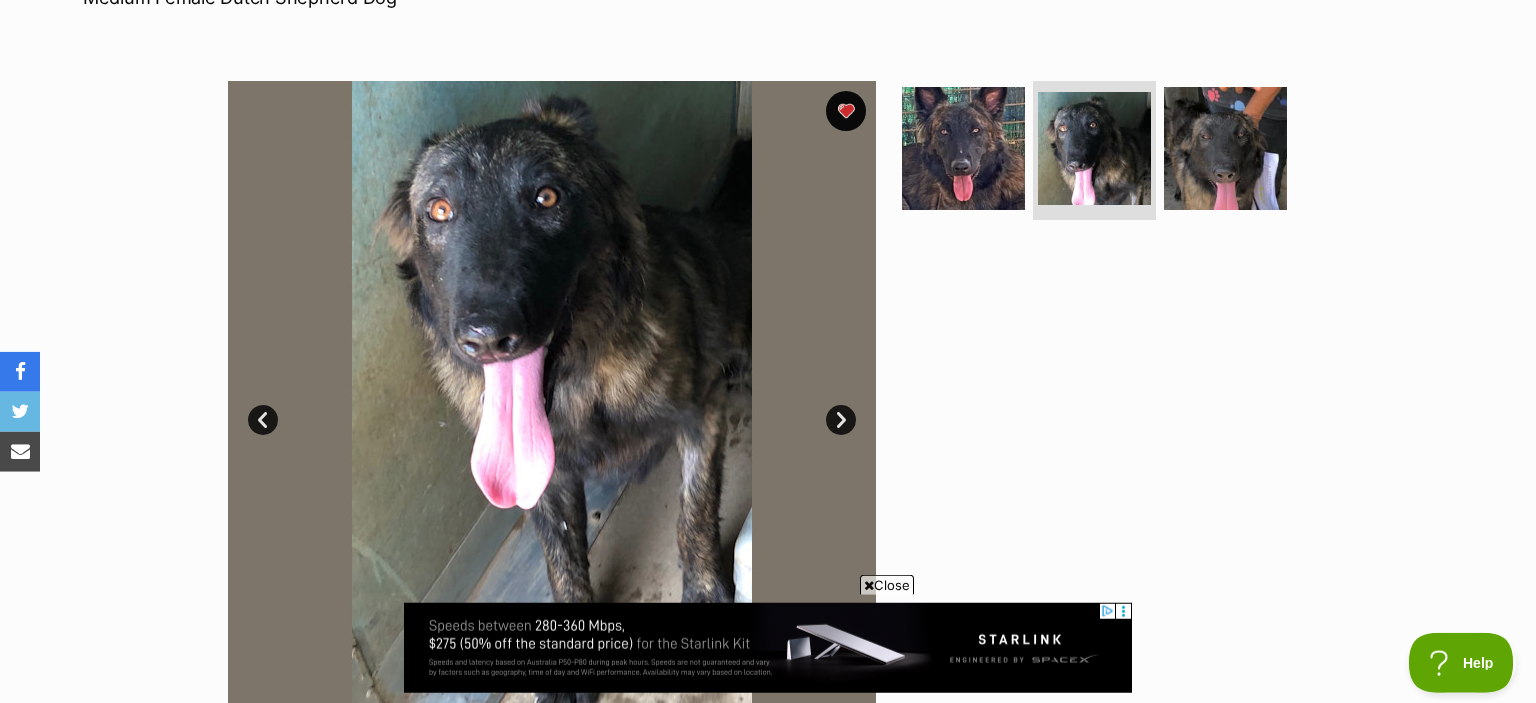 scroll, scrollTop: 0, scrollLeft: 0, axis: both 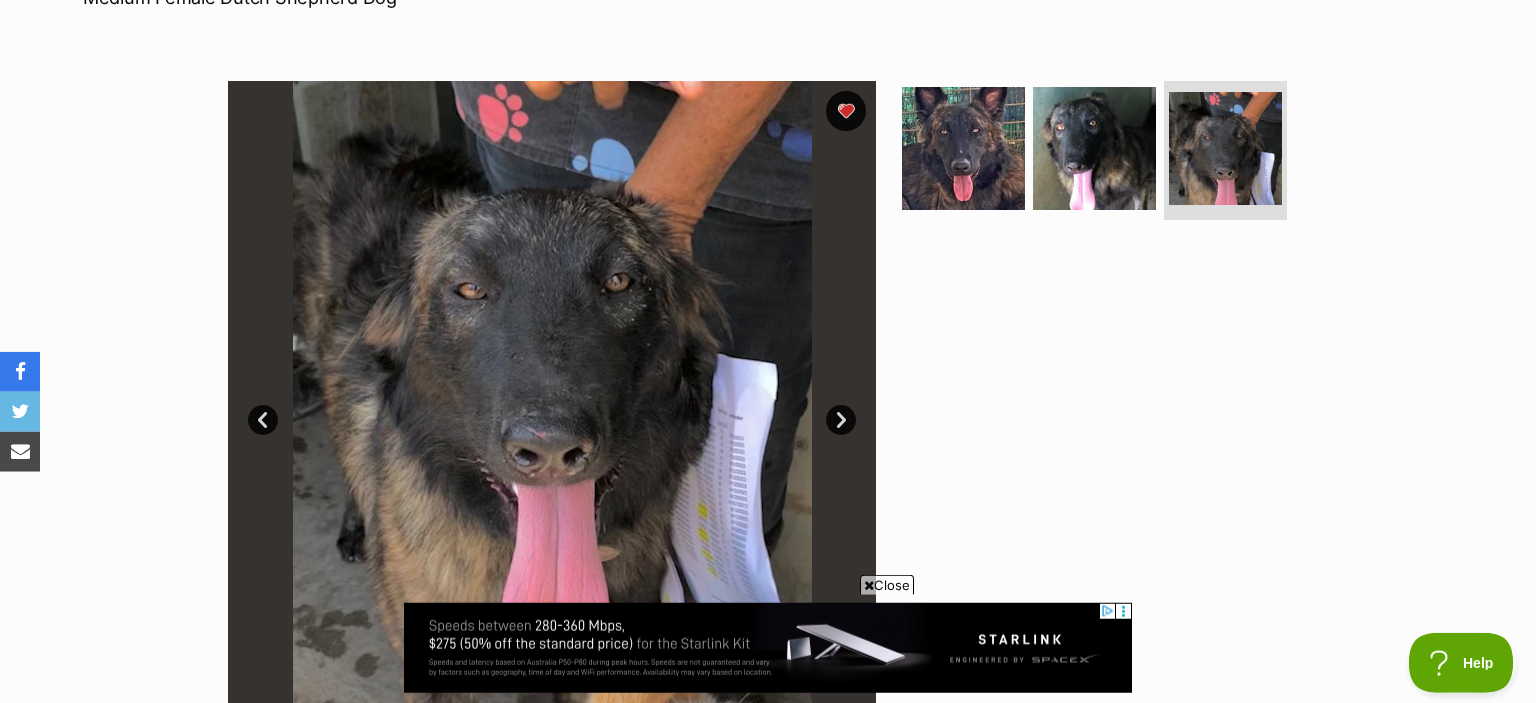 click on "Next" at bounding box center [841, 420] 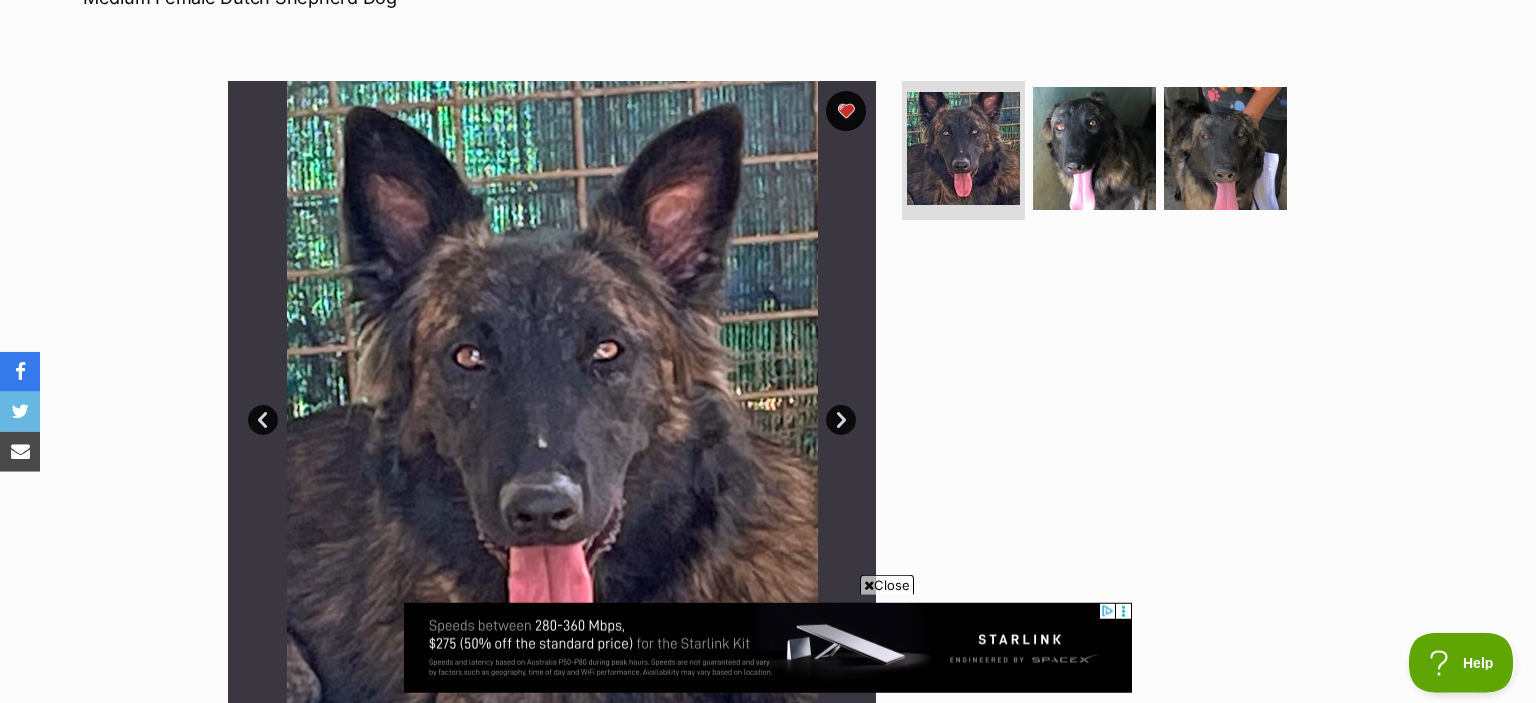 click on "Next" at bounding box center [841, 420] 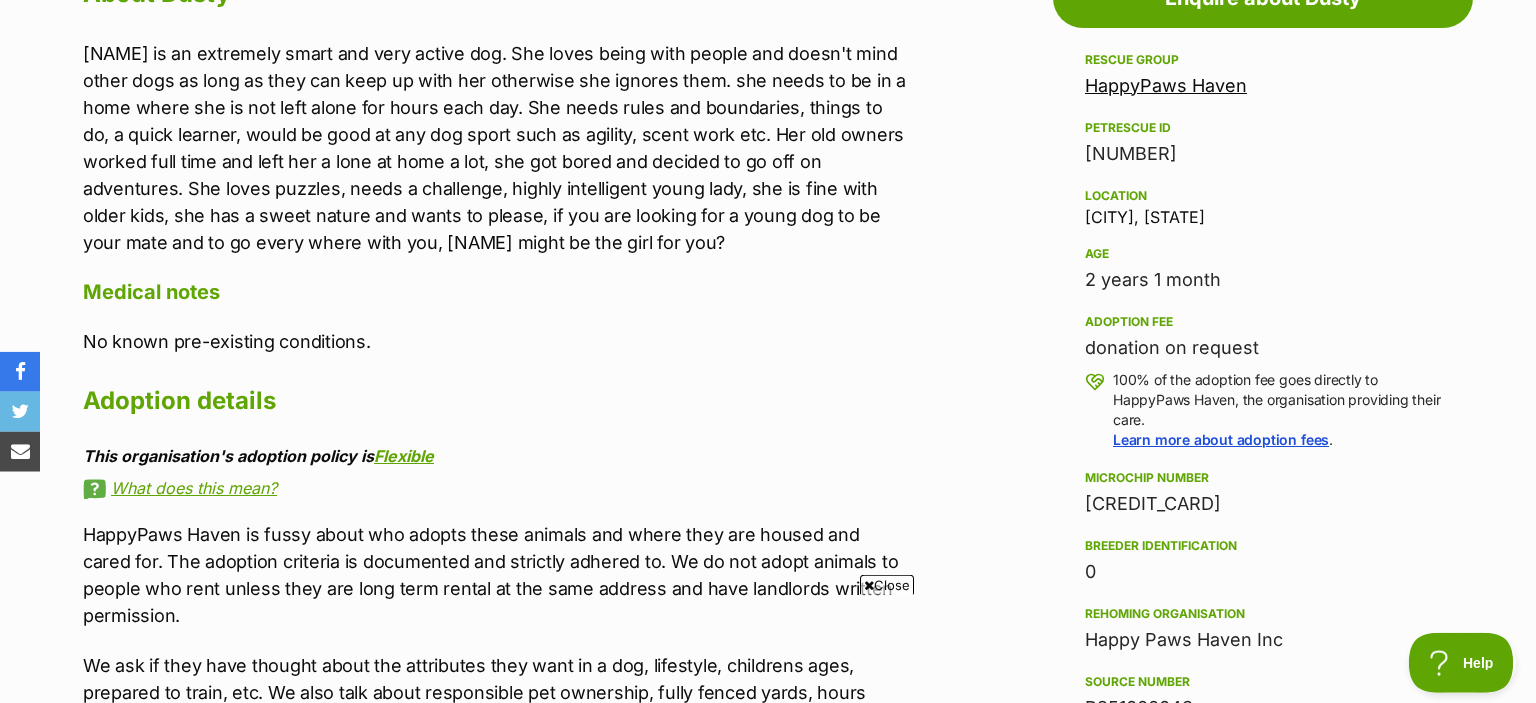 scroll, scrollTop: 0, scrollLeft: 0, axis: both 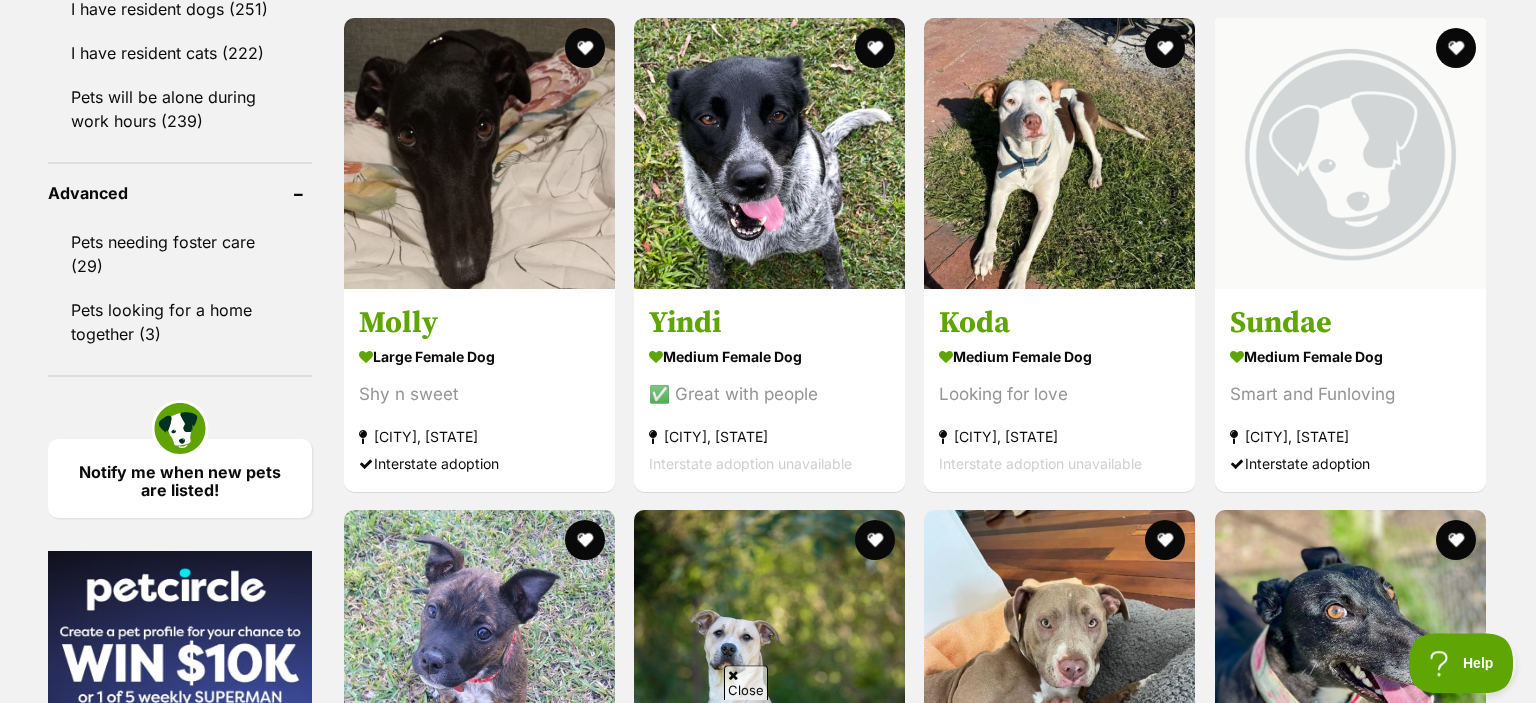 click at bounding box center [1018, 1219] 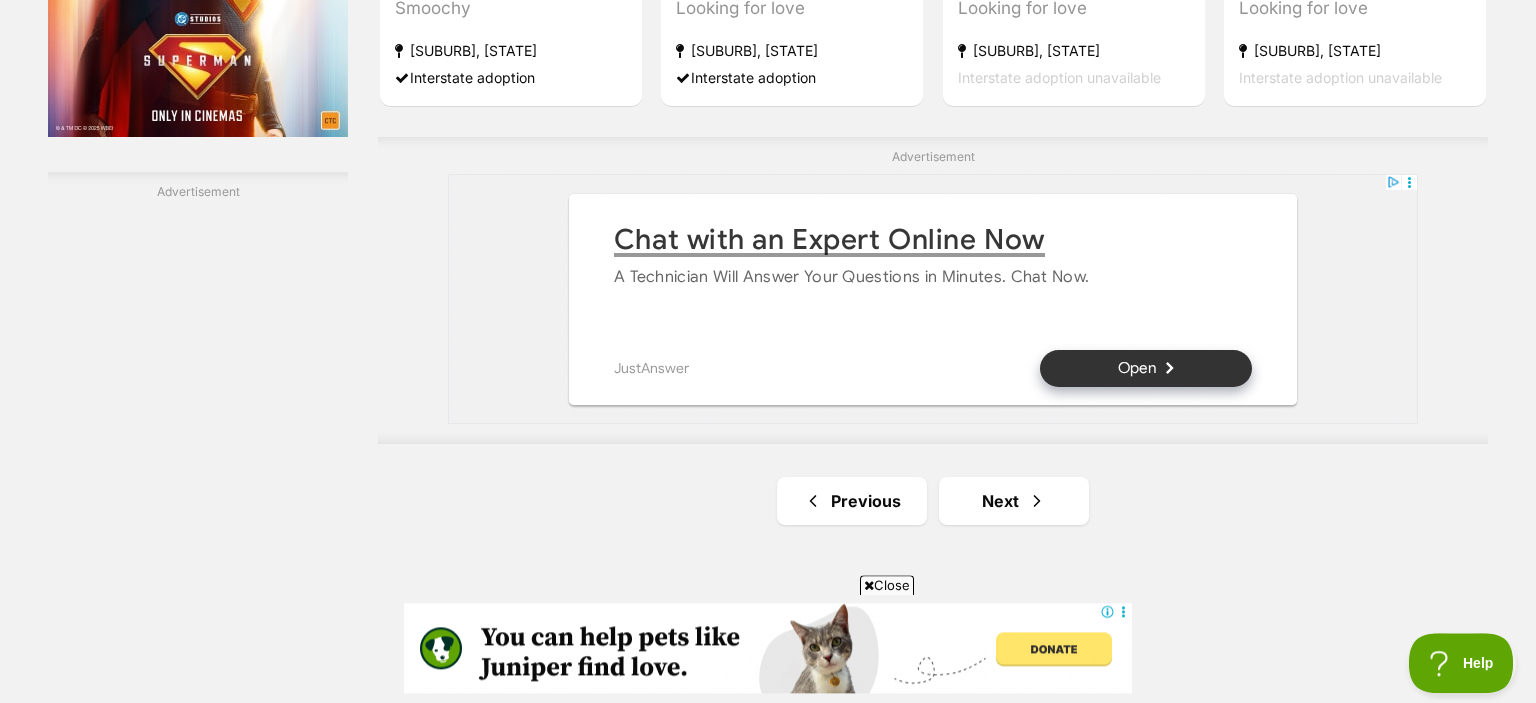 scroll, scrollTop: 3503, scrollLeft: 0, axis: vertical 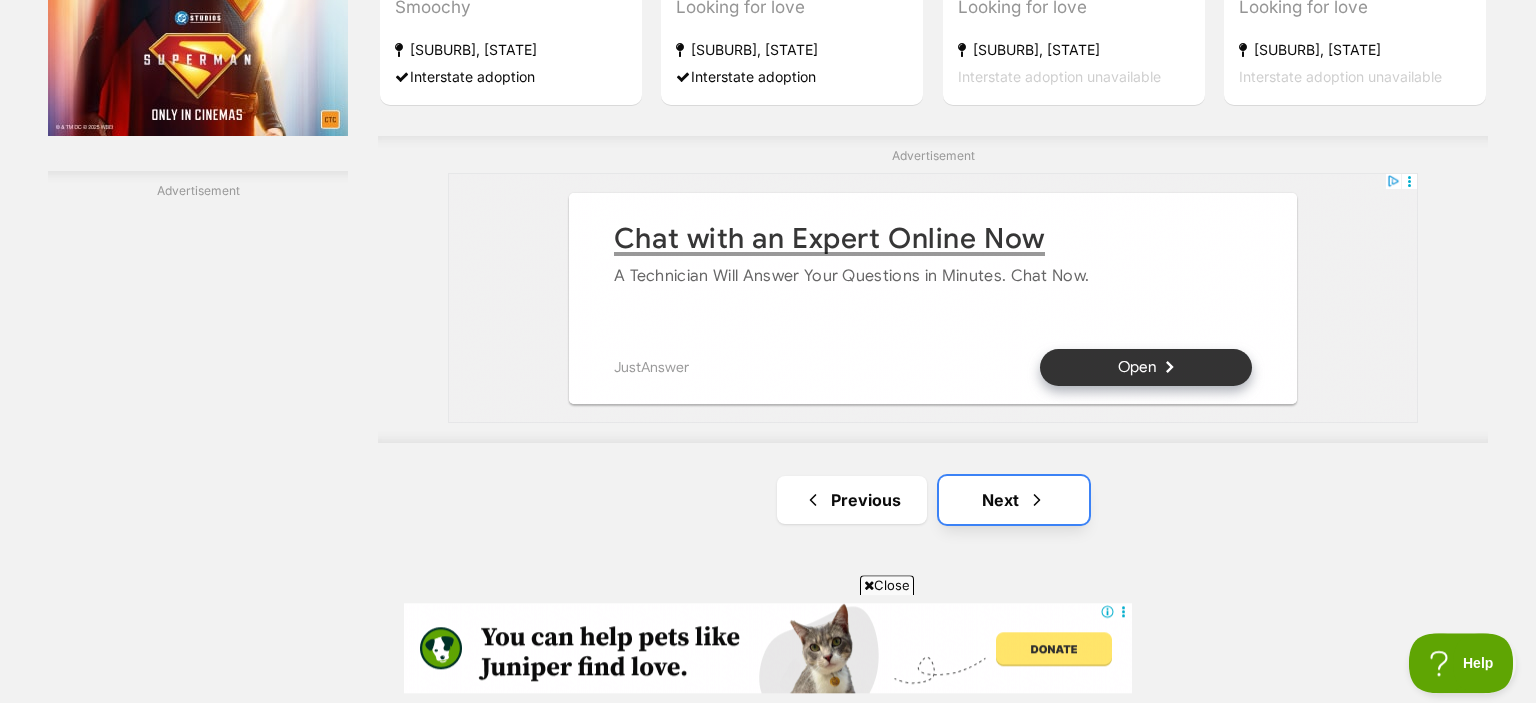 click on "Next" at bounding box center (1014, 500) 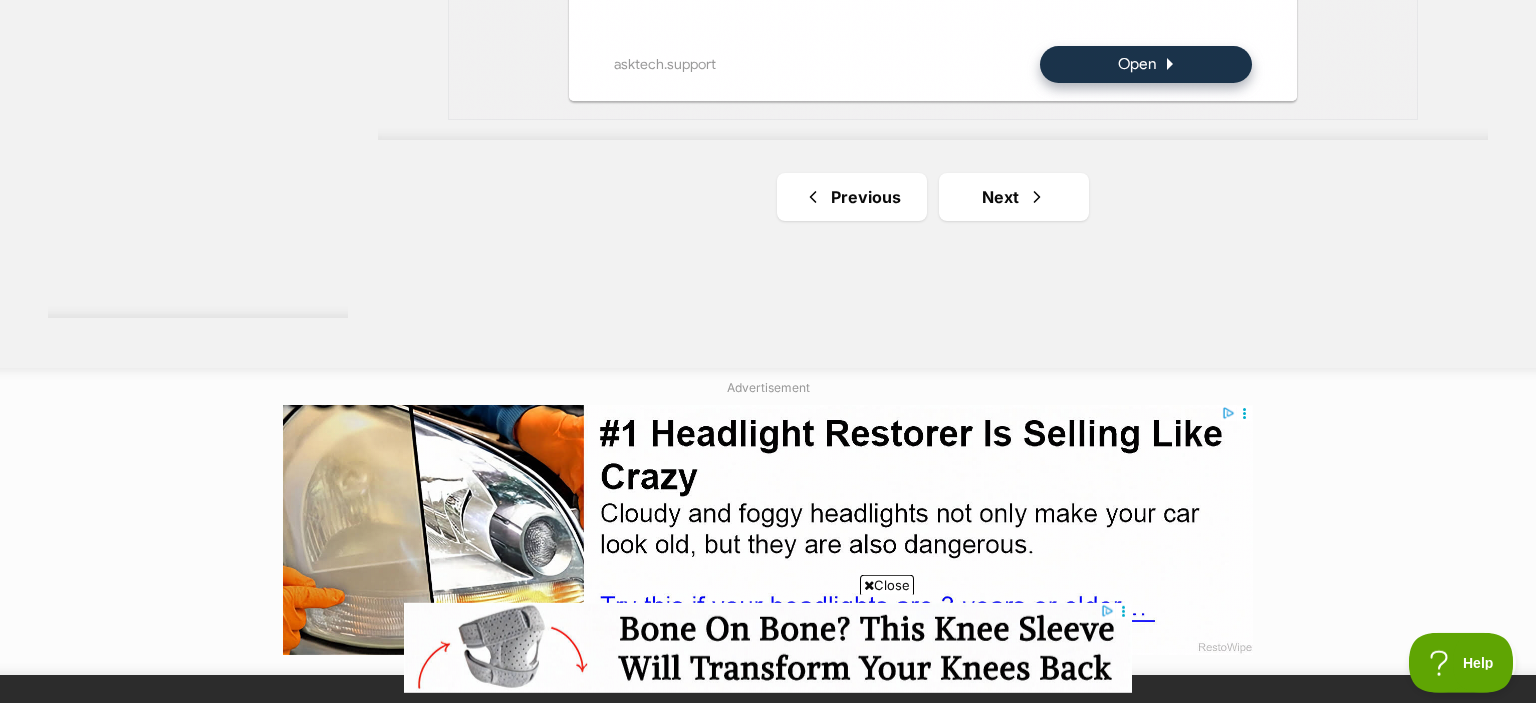 scroll, scrollTop: 3937, scrollLeft: 0, axis: vertical 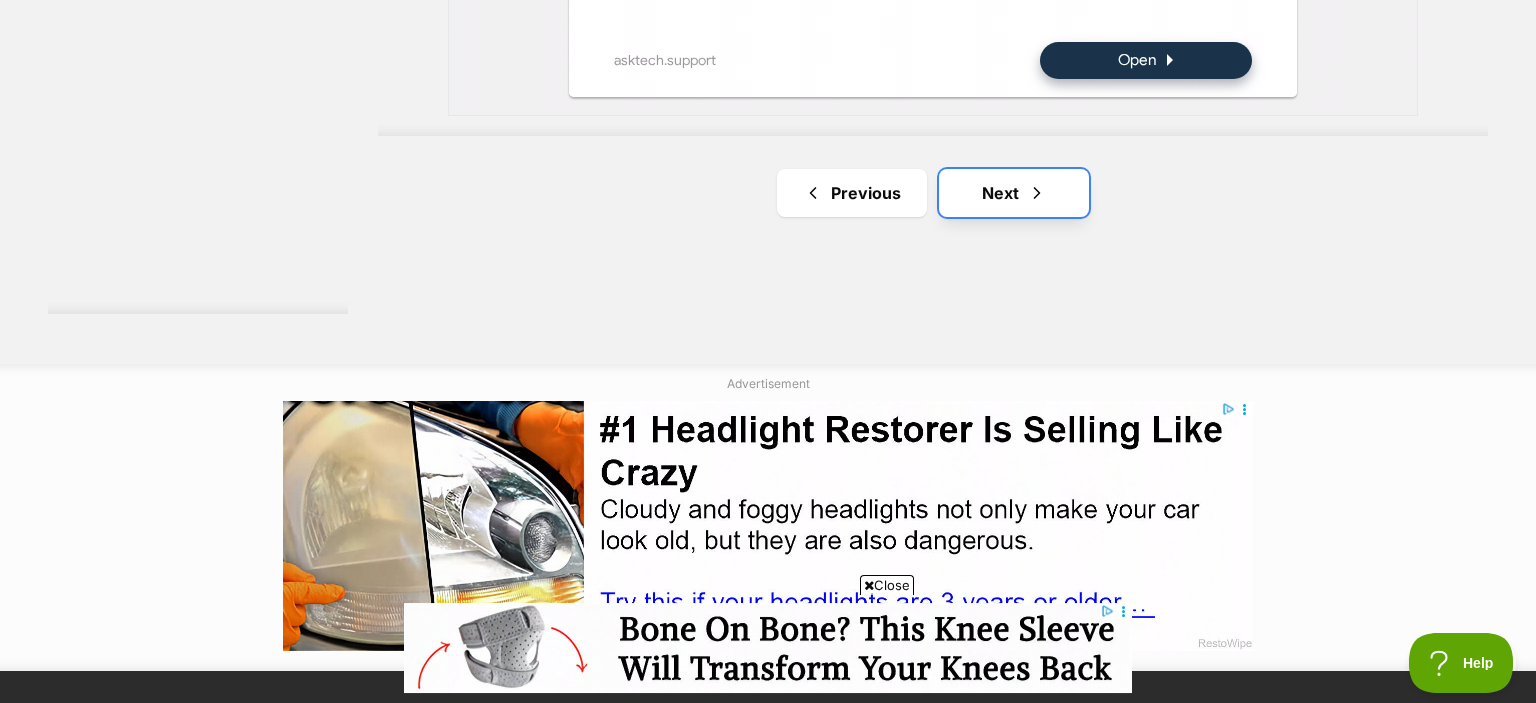 click on "Next" at bounding box center (1014, 193) 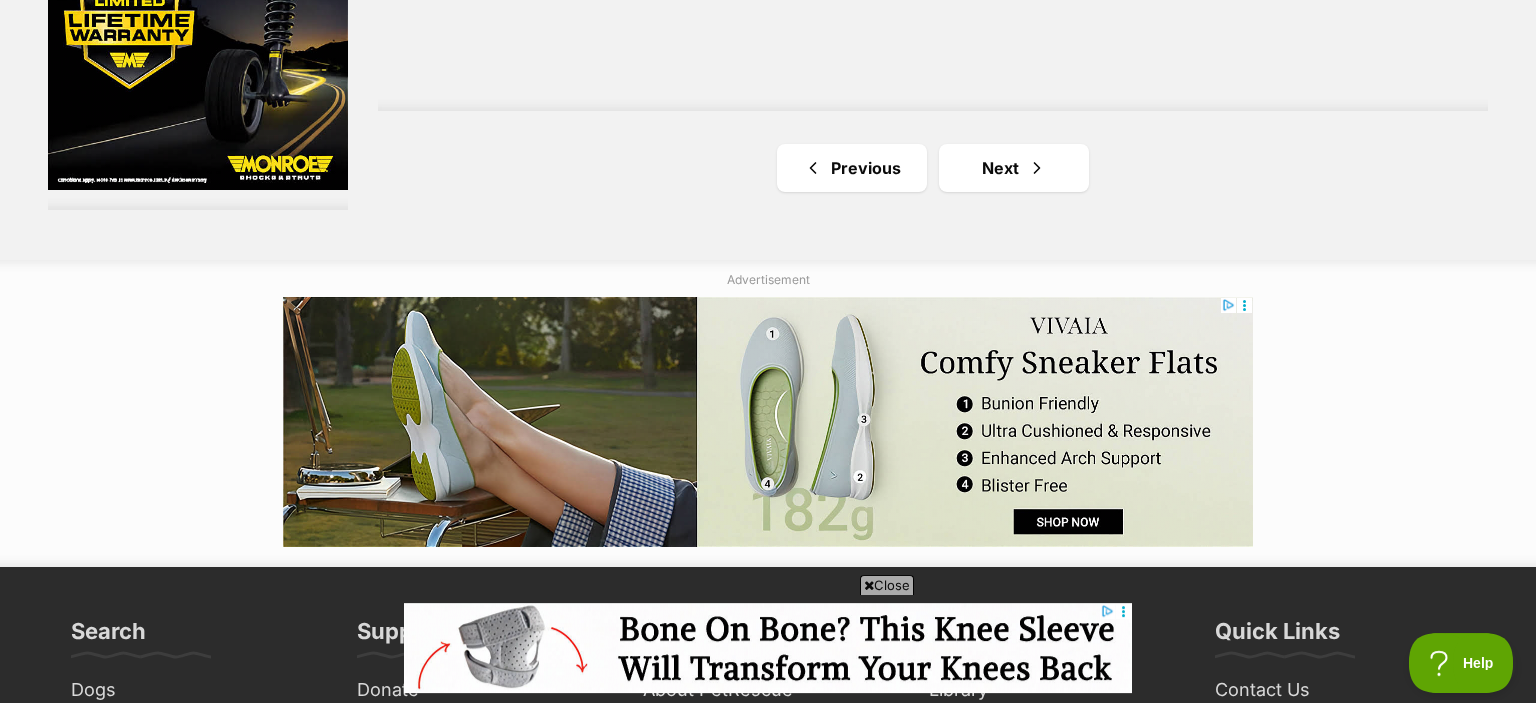 scroll, scrollTop: 3655, scrollLeft: 0, axis: vertical 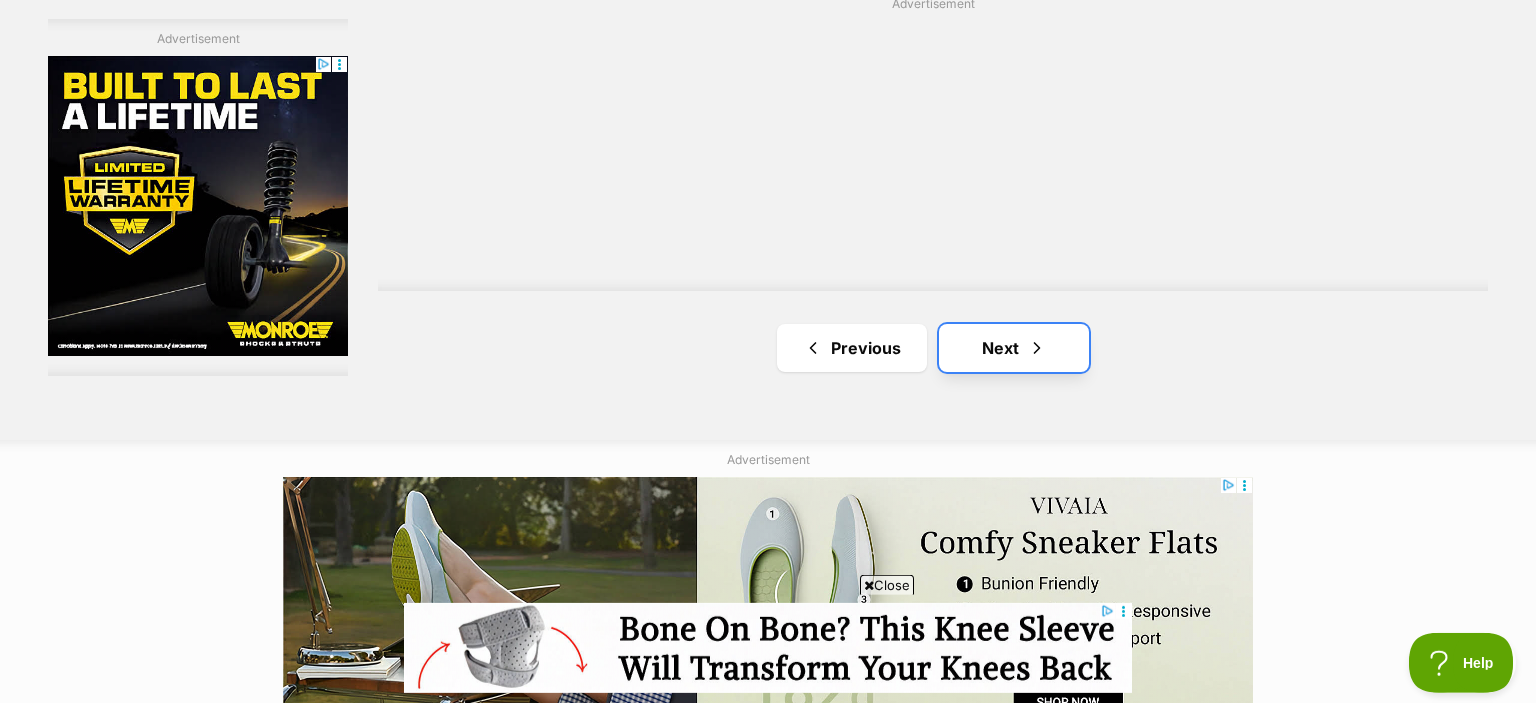 click on "Next" at bounding box center (1014, 348) 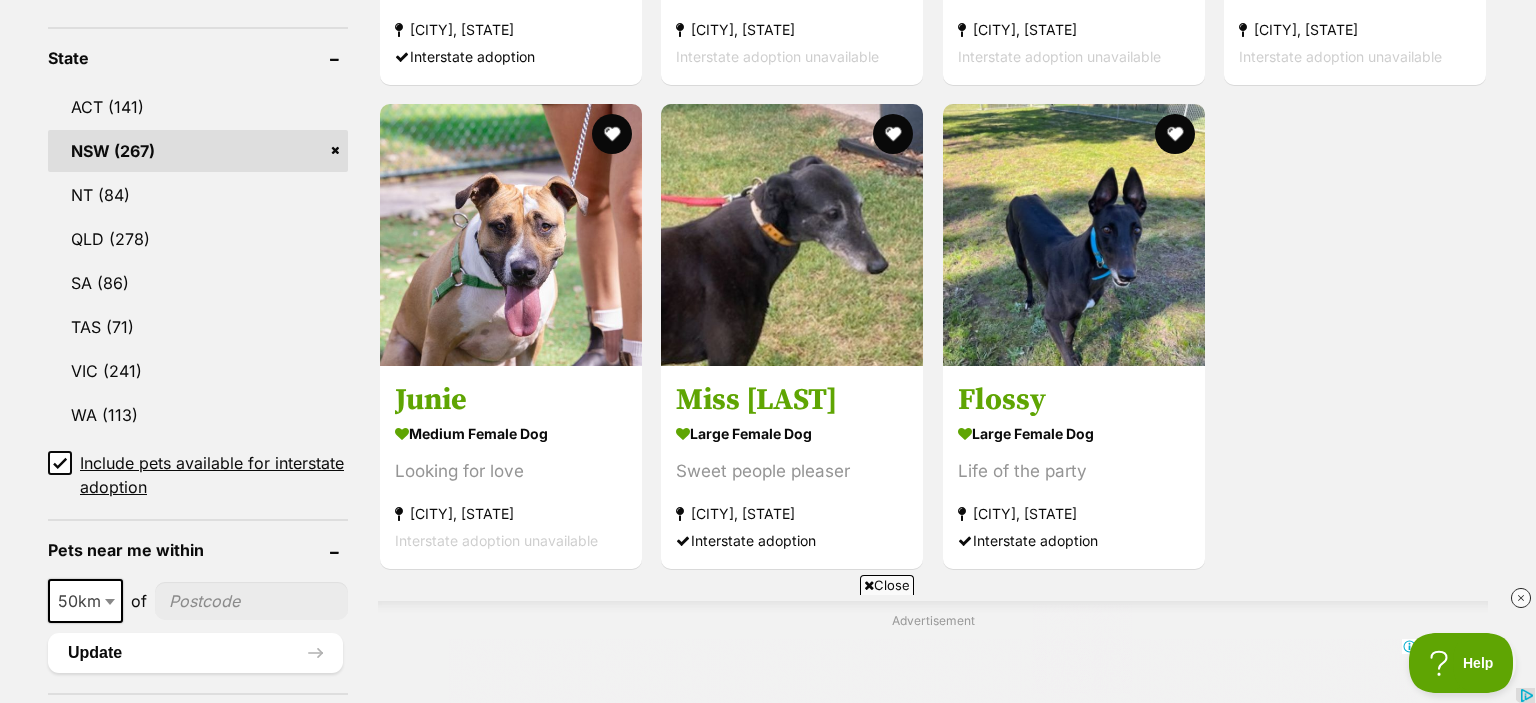 scroll, scrollTop: 892, scrollLeft: 0, axis: vertical 